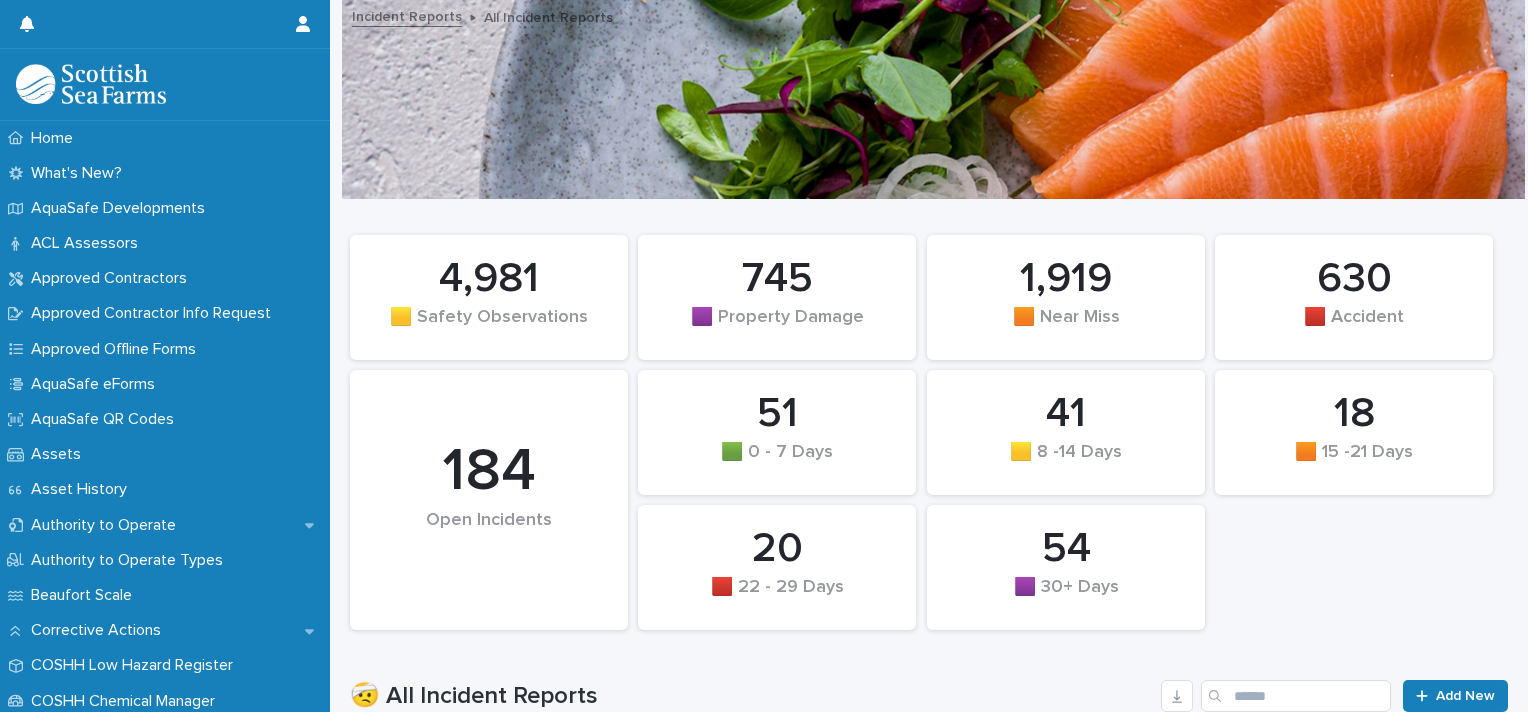 scroll, scrollTop: 0, scrollLeft: 0, axis: both 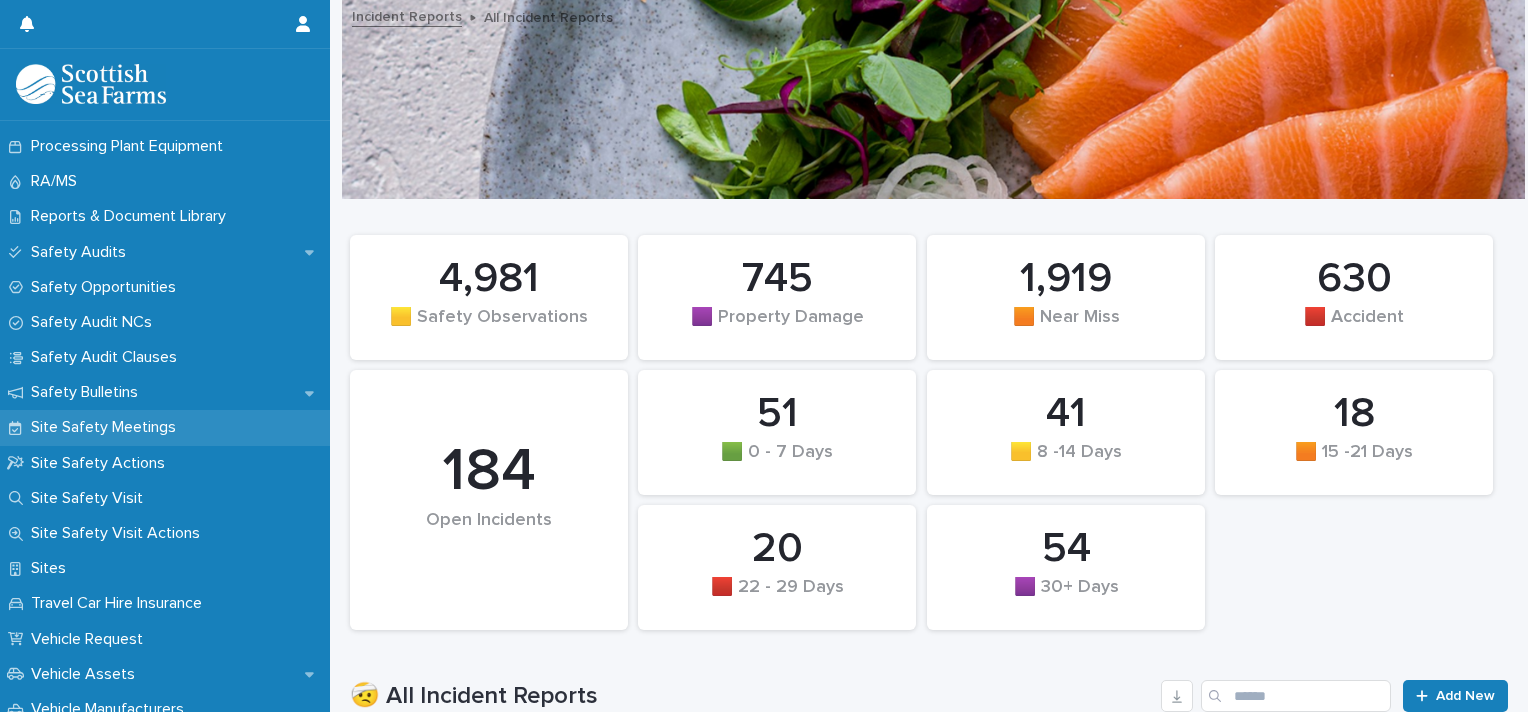 click on "Site Safety Meetings" at bounding box center (107, 427) 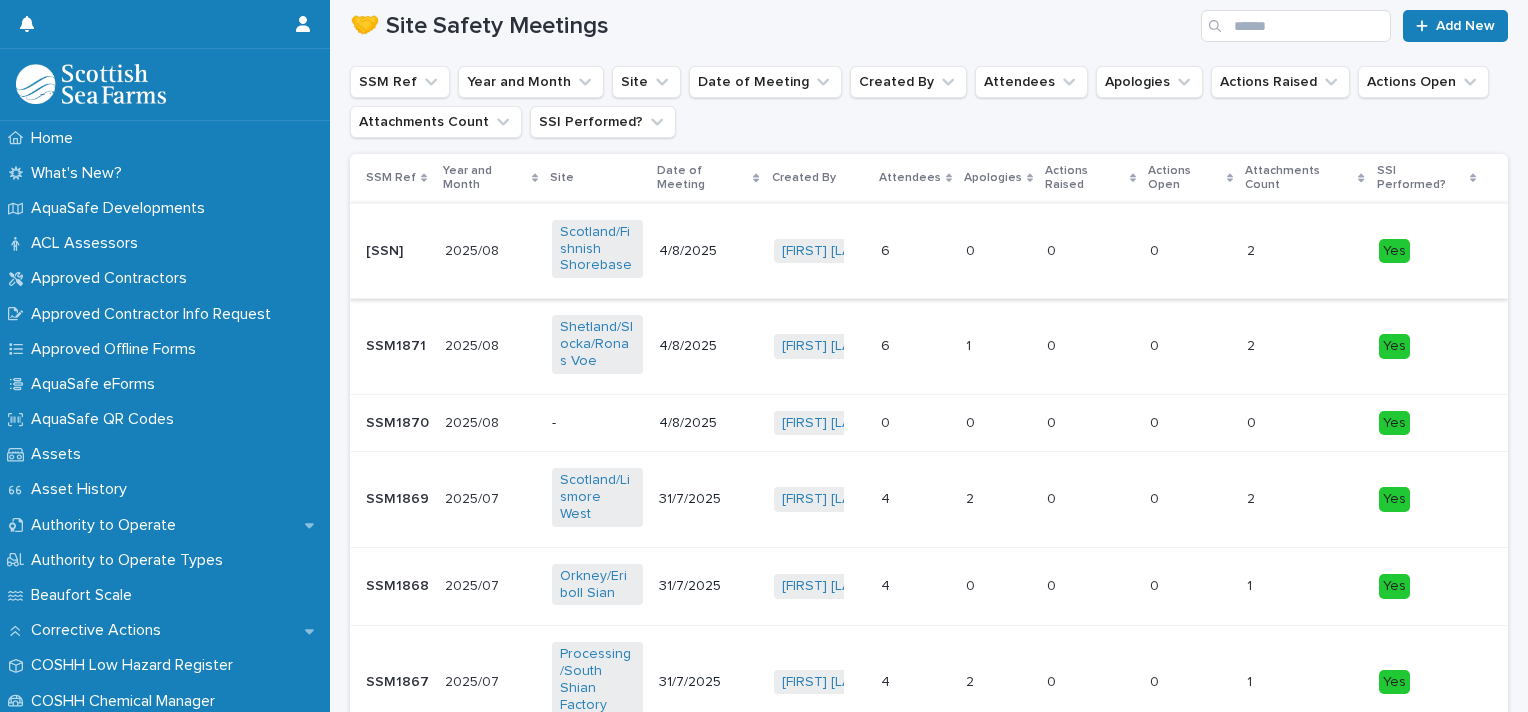 scroll, scrollTop: 231, scrollLeft: 0, axis: vertical 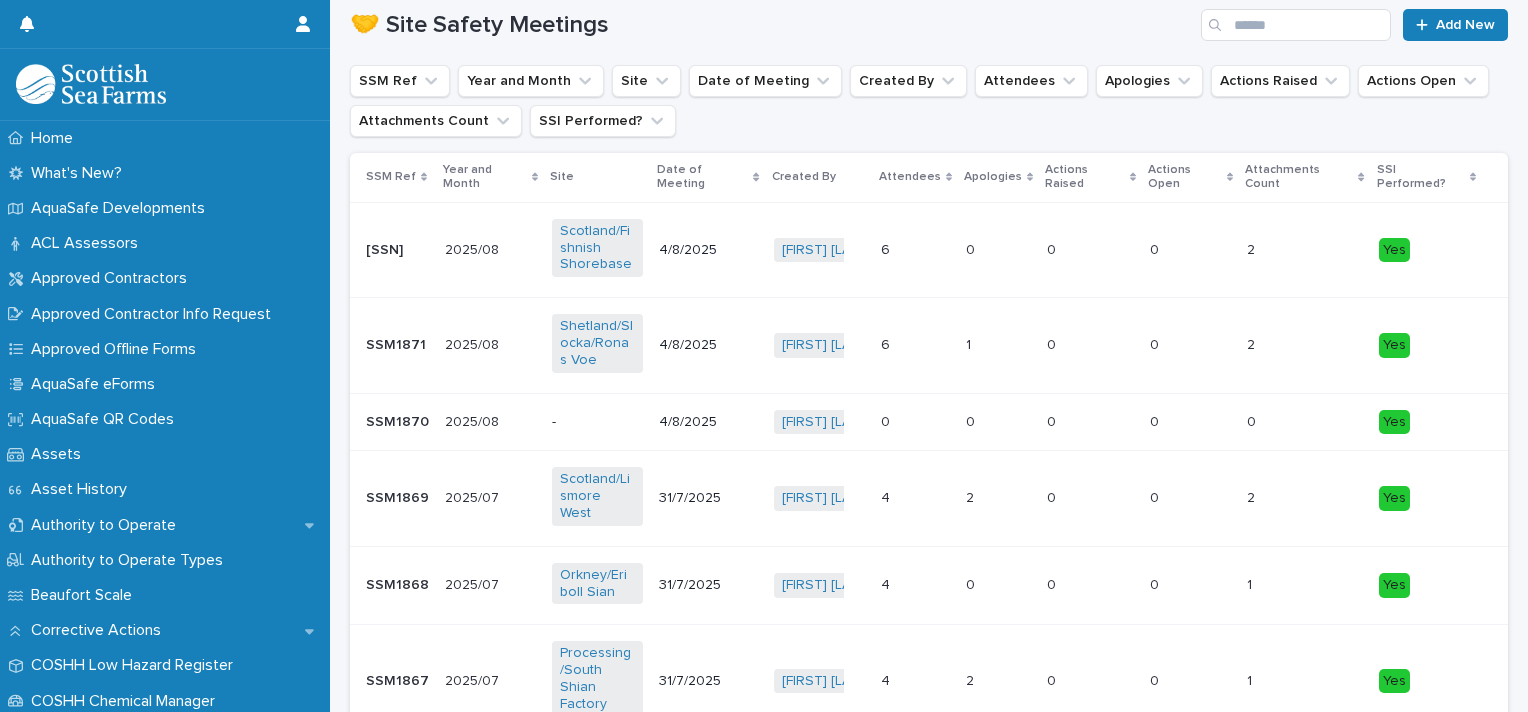 click on "4/8/2025" at bounding box center [704, 345] 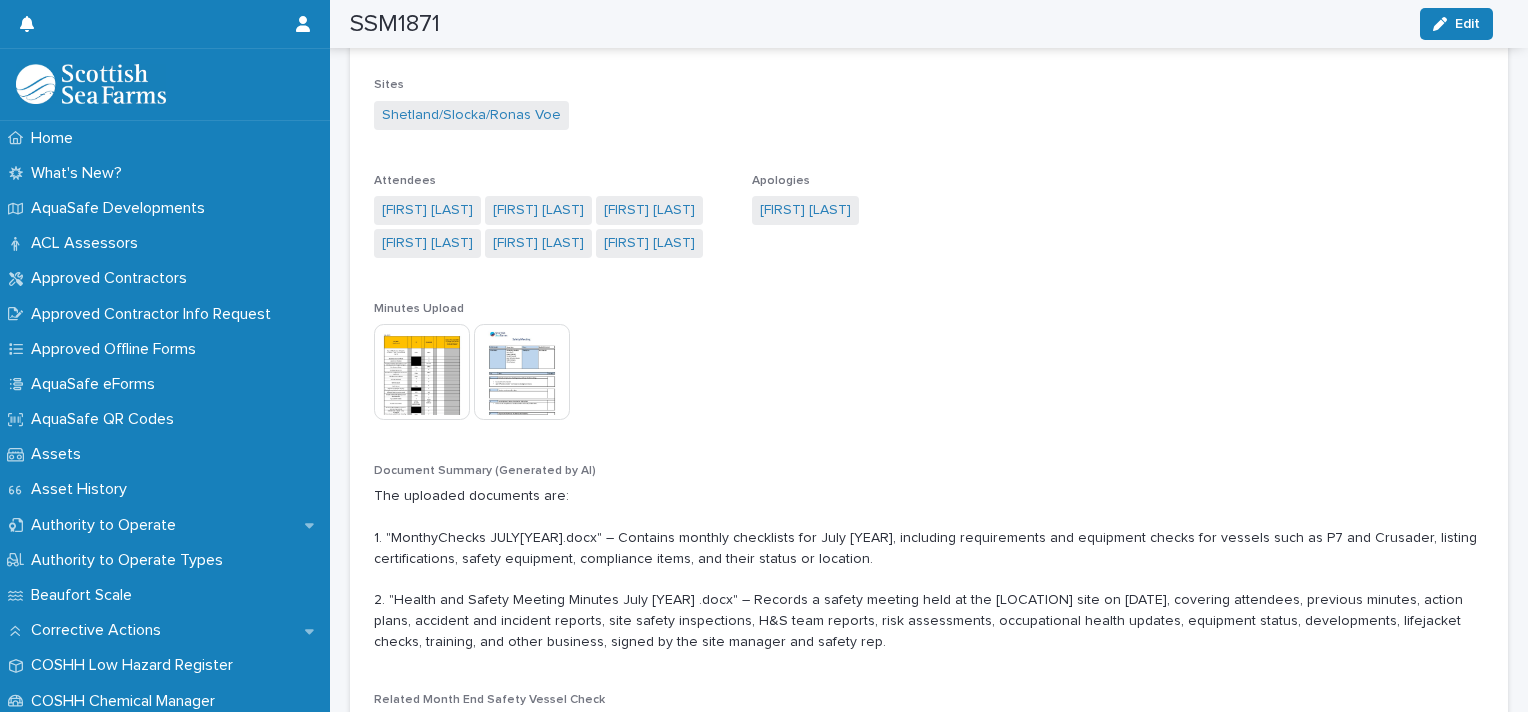 scroll, scrollTop: 378, scrollLeft: 0, axis: vertical 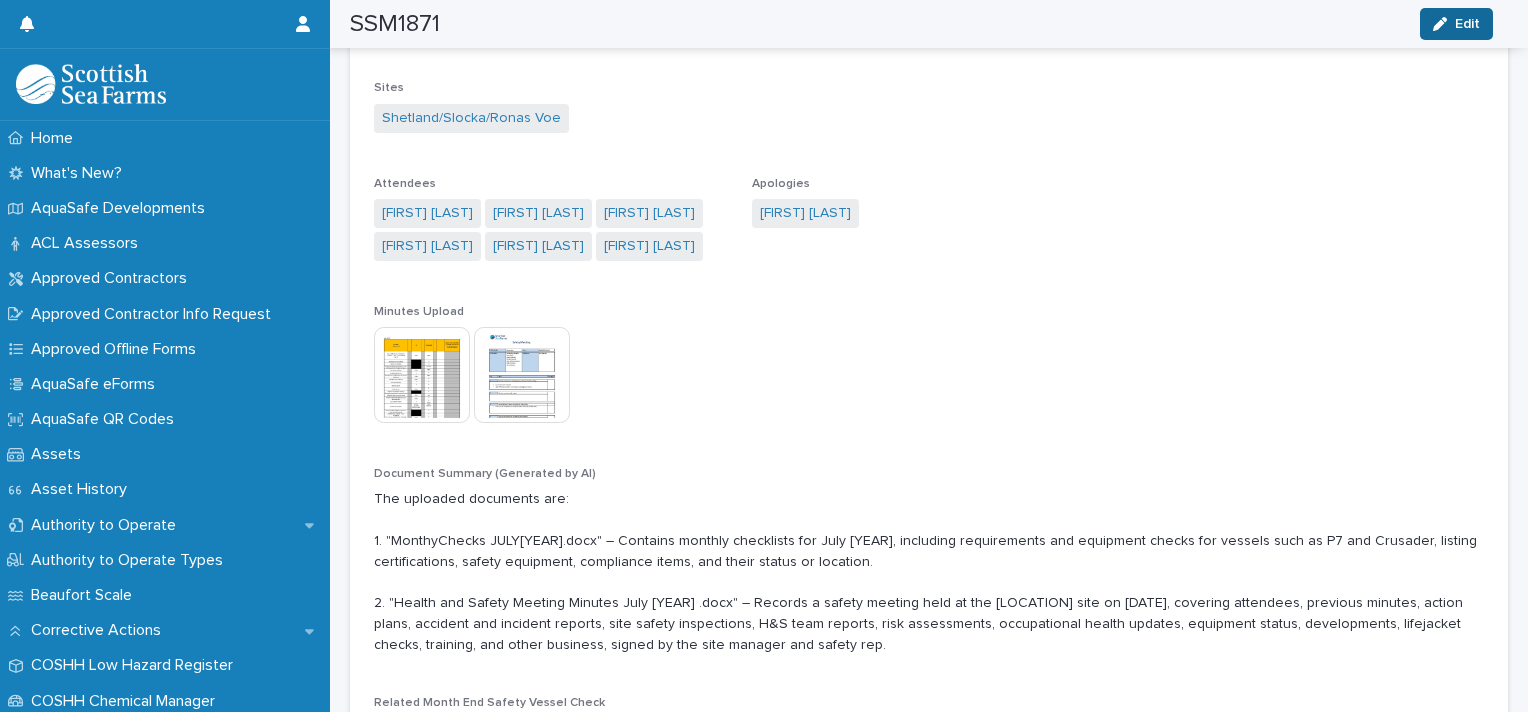 click 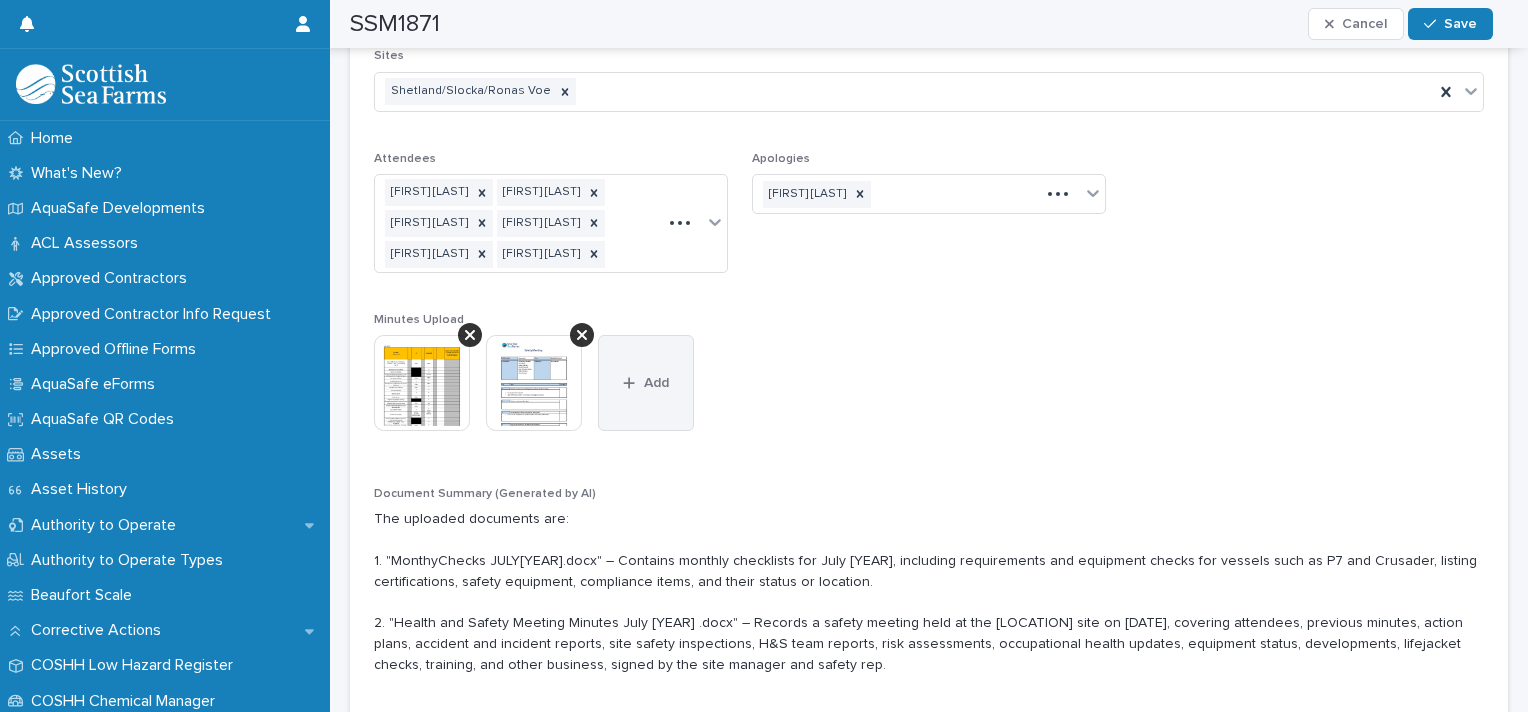 scroll, scrollTop: 408, scrollLeft: 0, axis: vertical 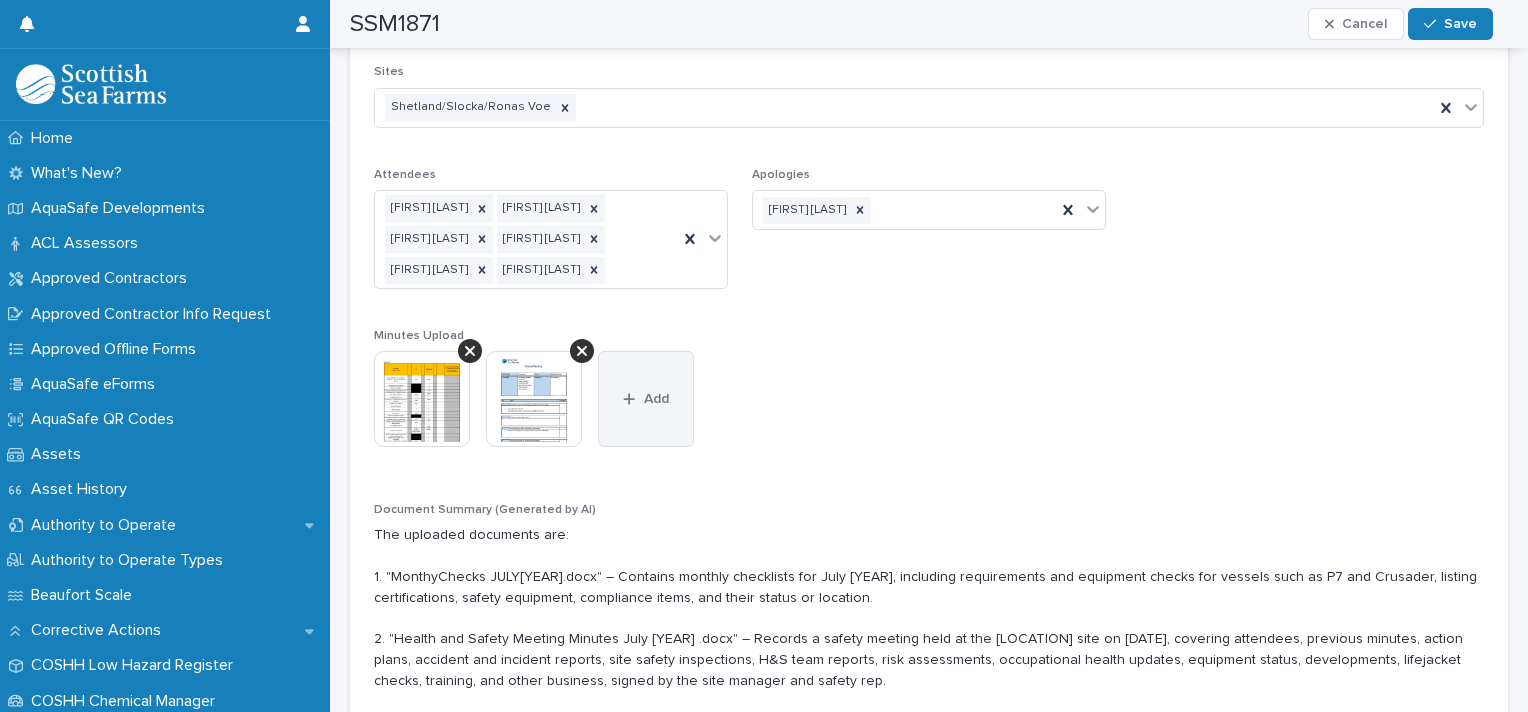 click on "Add" at bounding box center (646, 399) 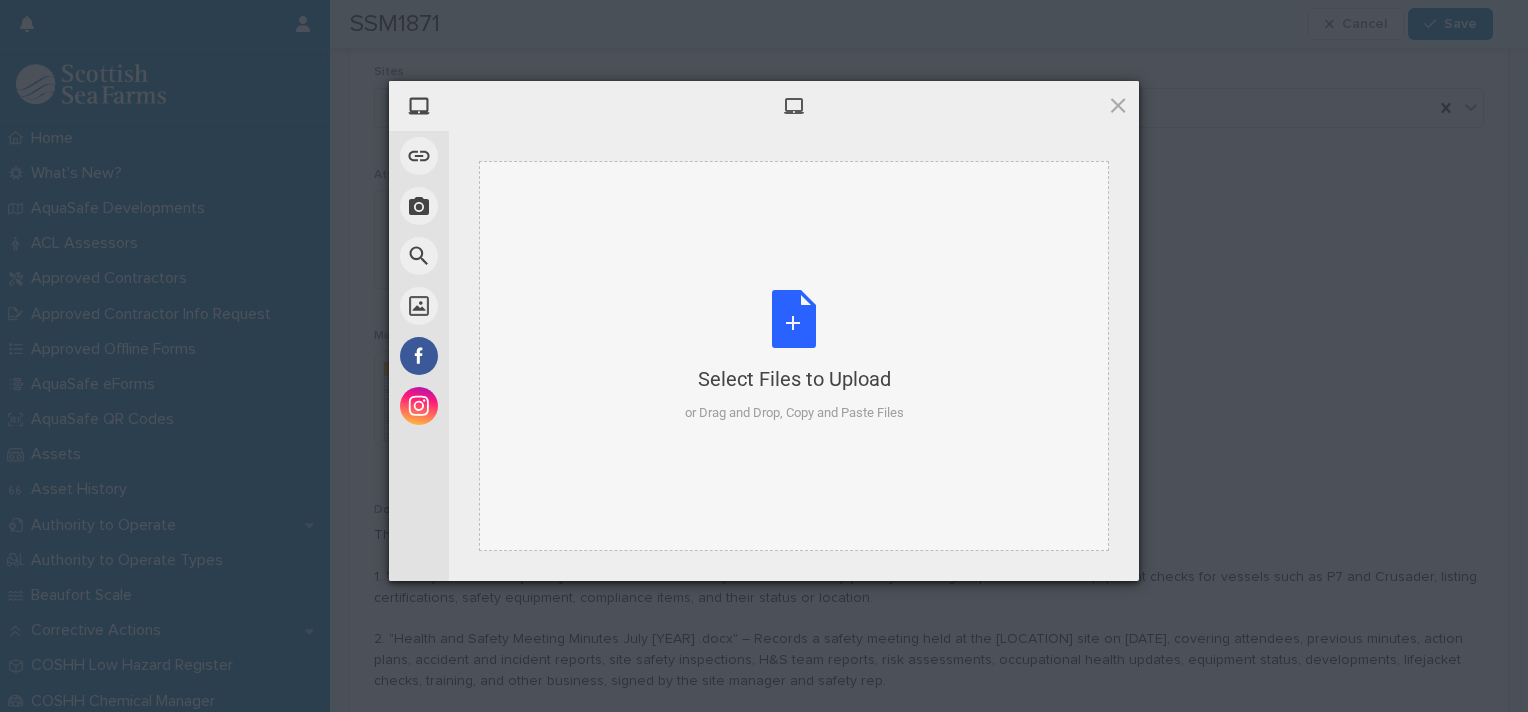 click on "Select Files to Upload
or Drag and Drop, Copy and Paste Files" at bounding box center (794, 356) 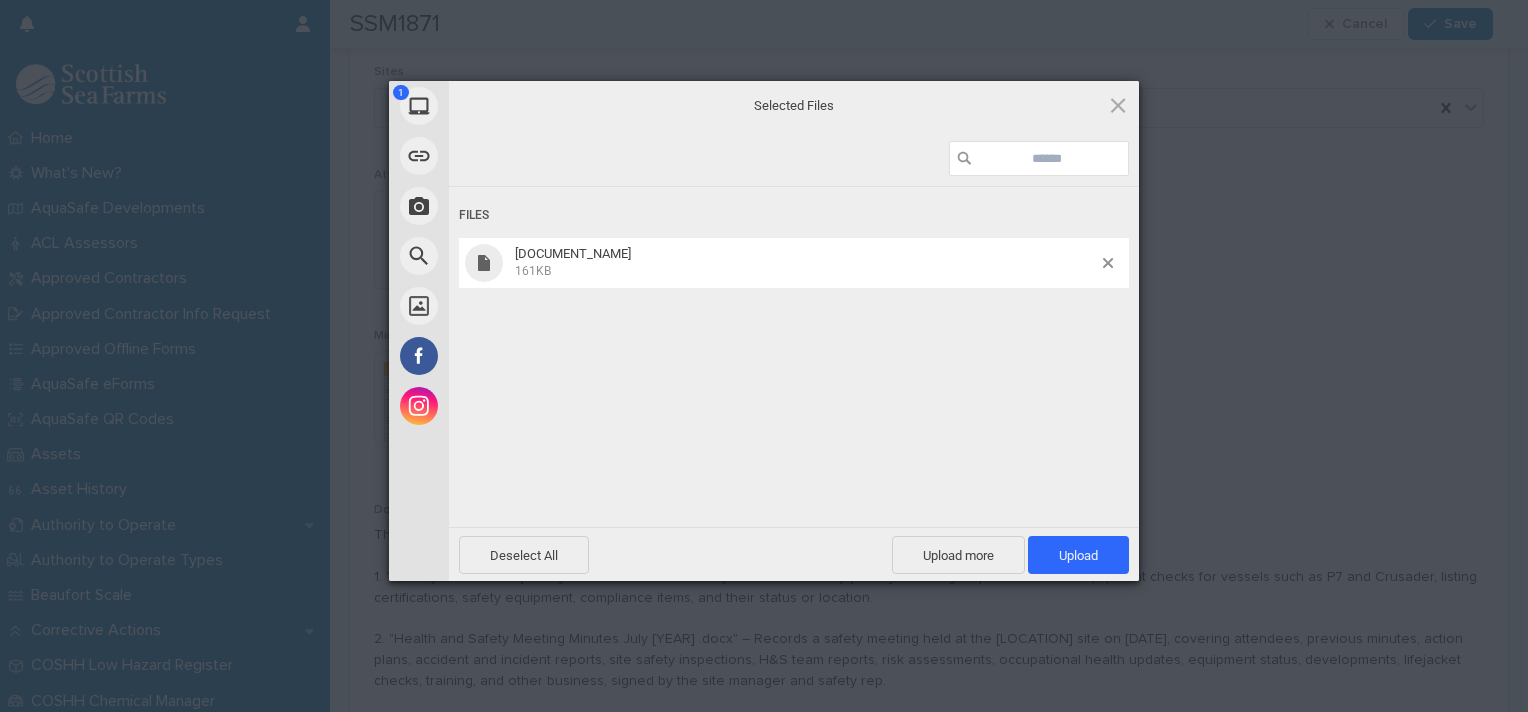 drag, startPoint x: 802, startPoint y: 322, endPoint x: 544, endPoint y: 123, distance: 325.8297 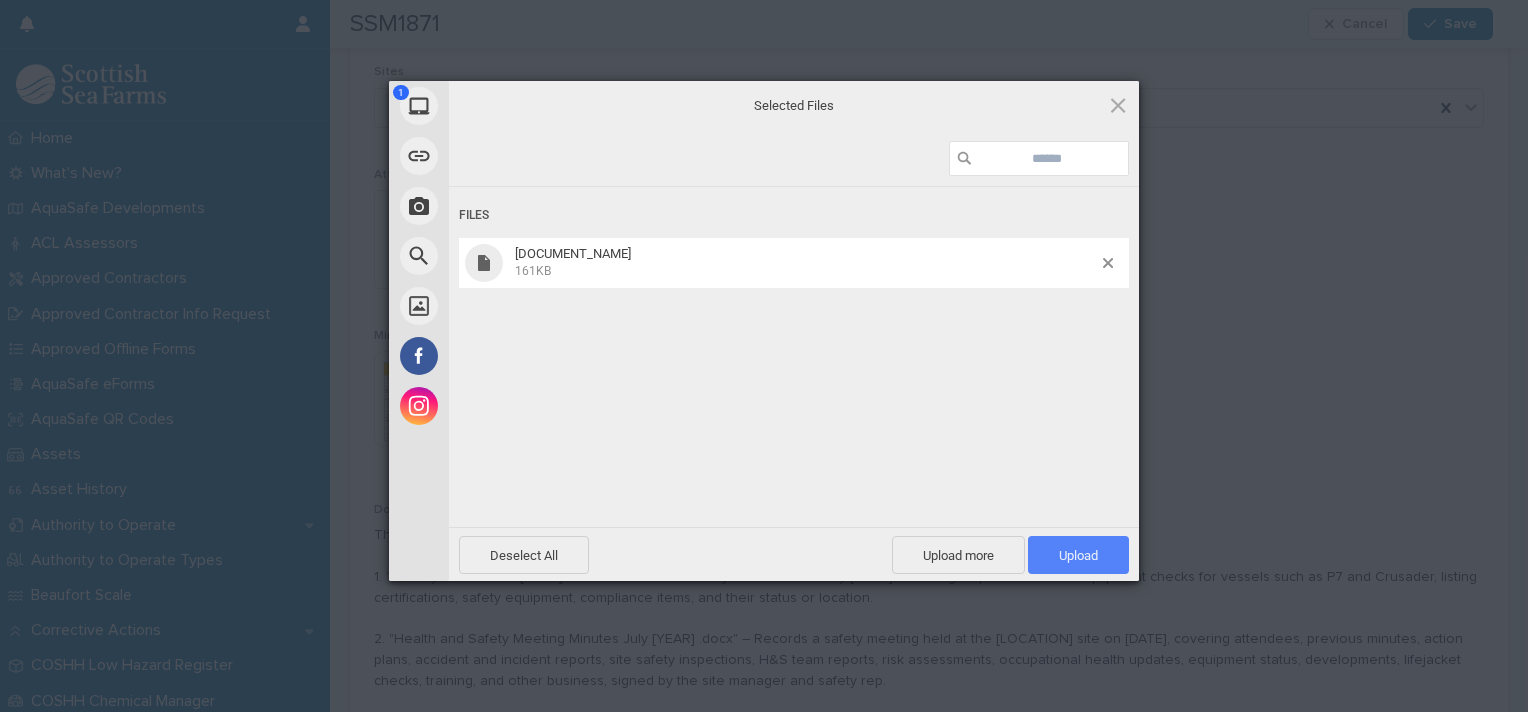 click on "Upload
1" at bounding box center [1078, 555] 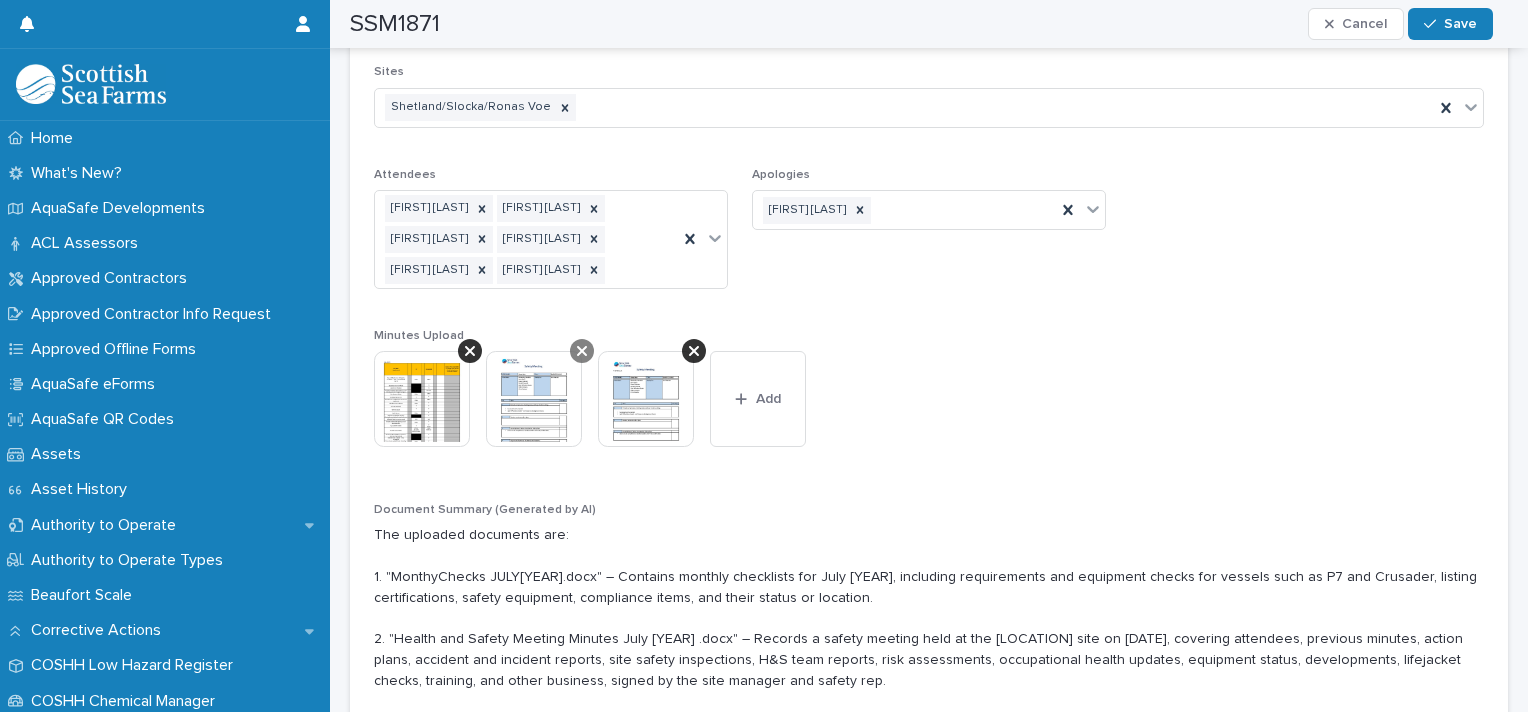 click at bounding box center (582, 351) 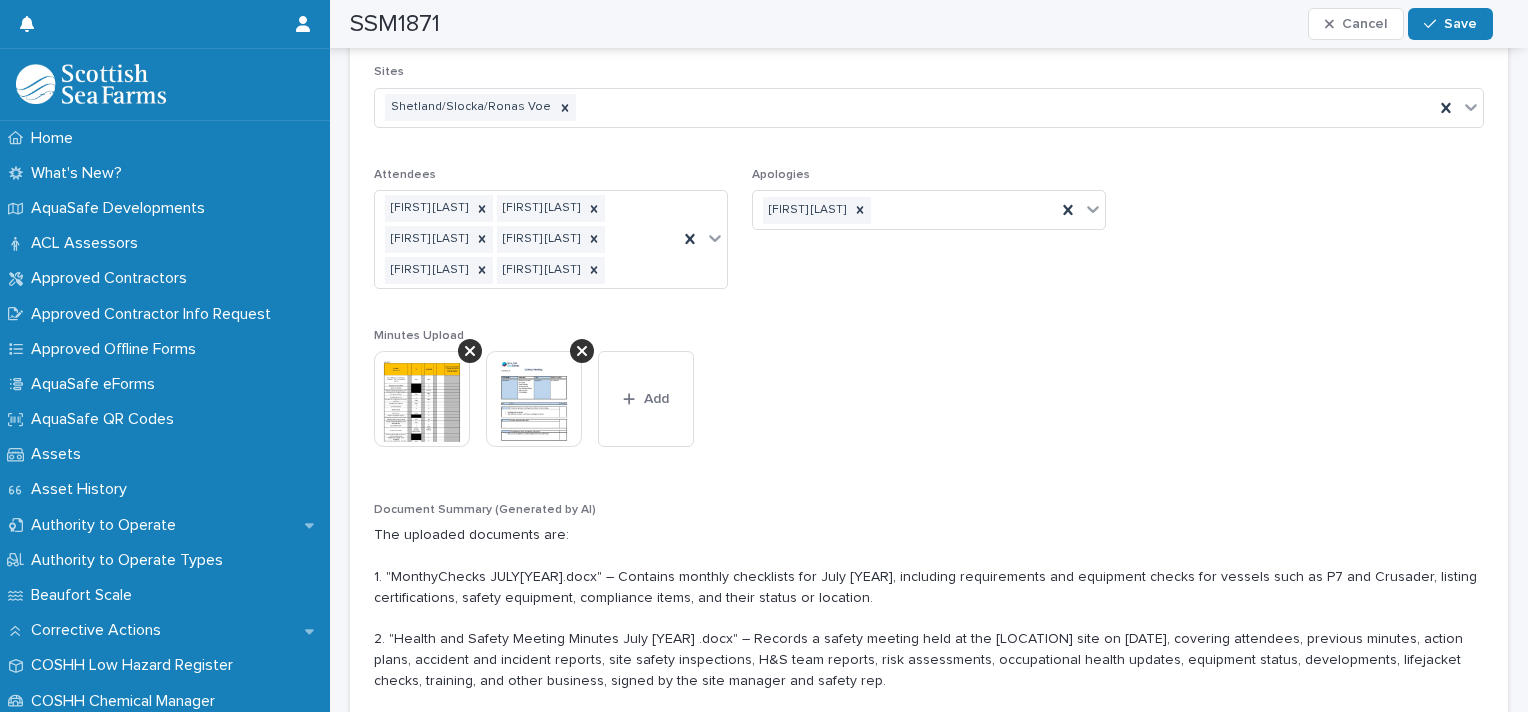 click at bounding box center (534, 399) 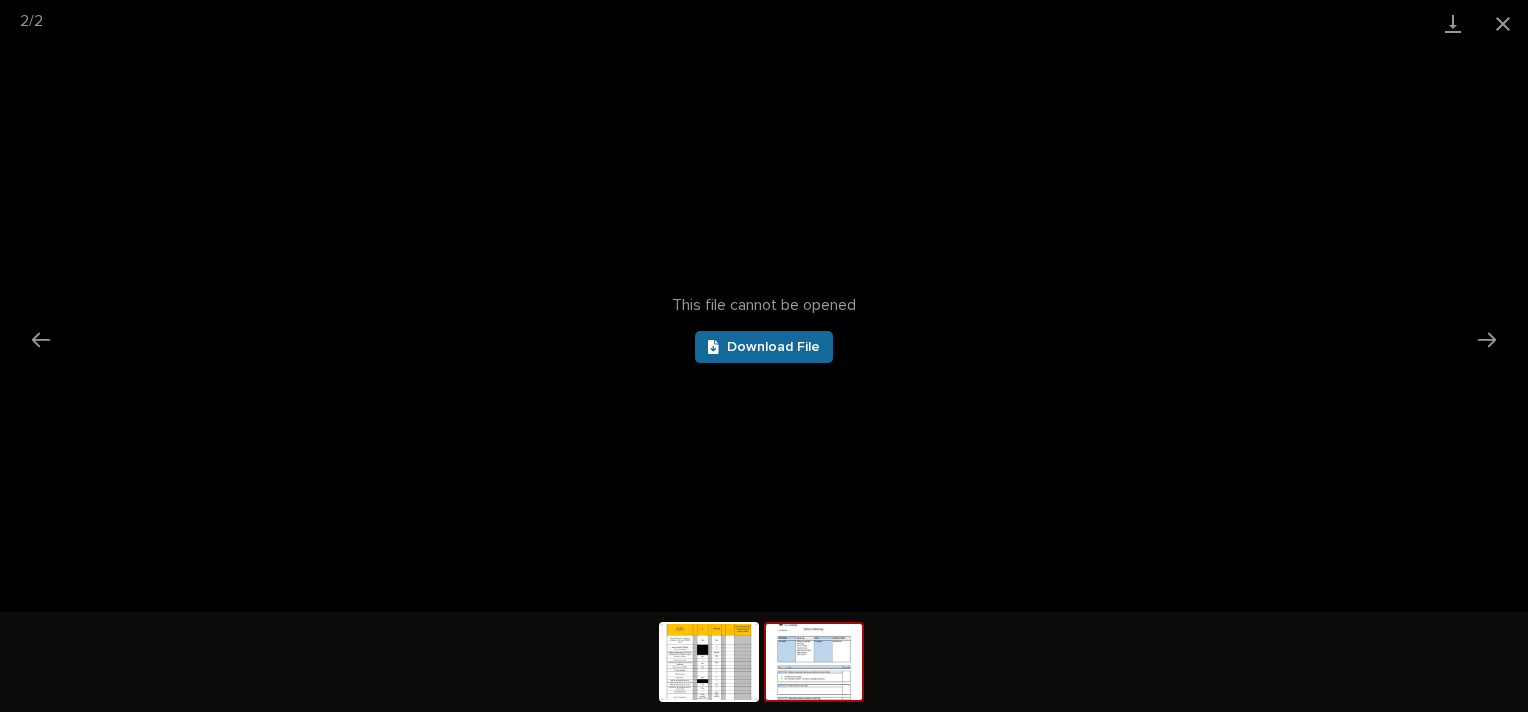 click on "Download File" at bounding box center [764, 347] 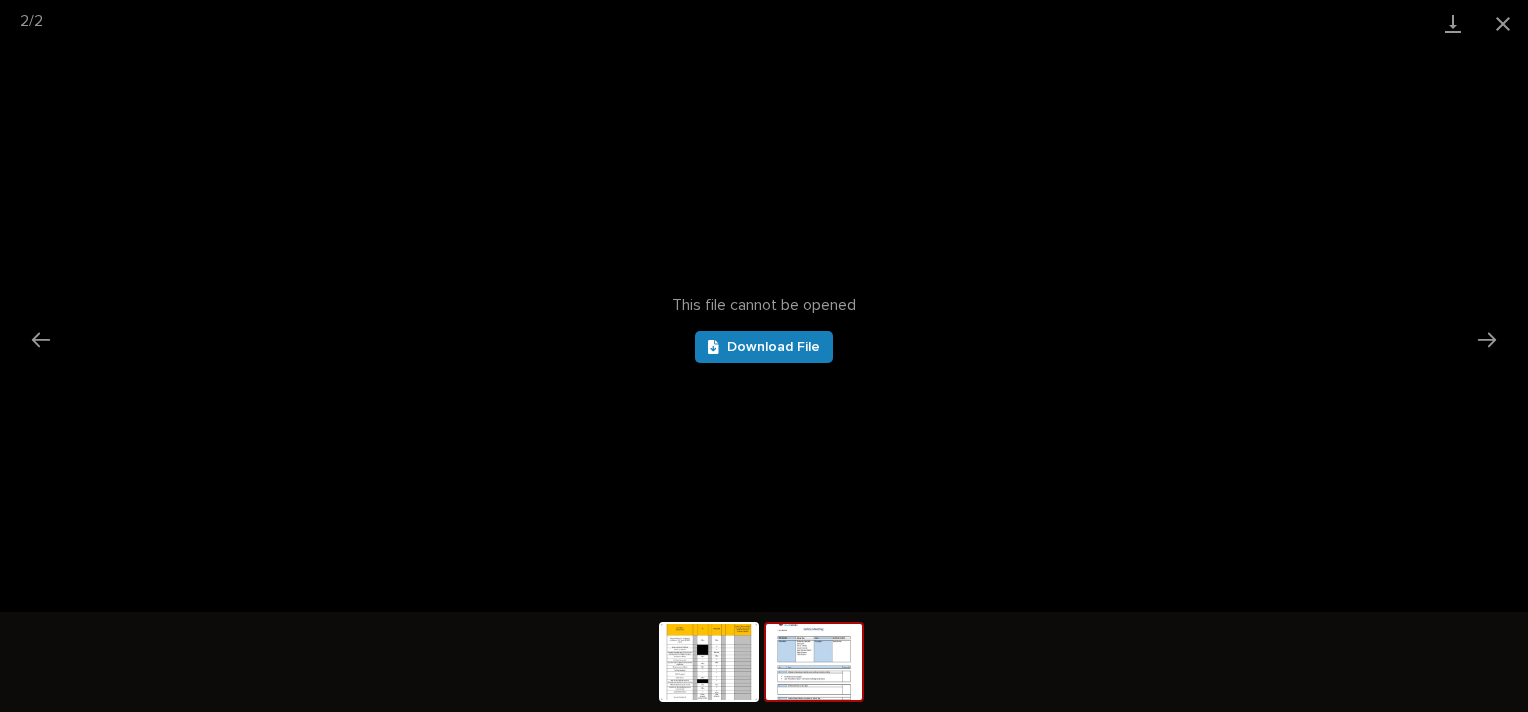 scroll, scrollTop: 424, scrollLeft: 0, axis: vertical 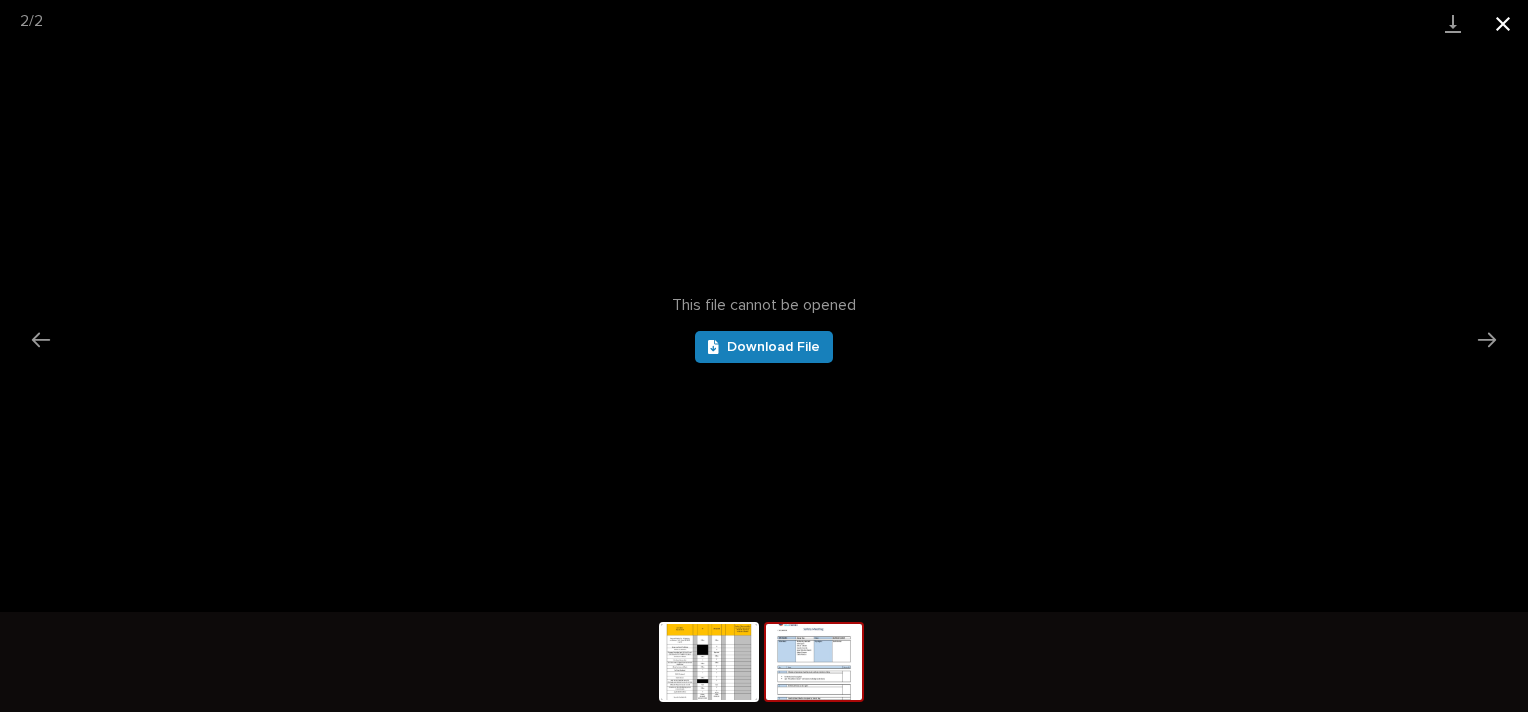 click at bounding box center [1503, 23] 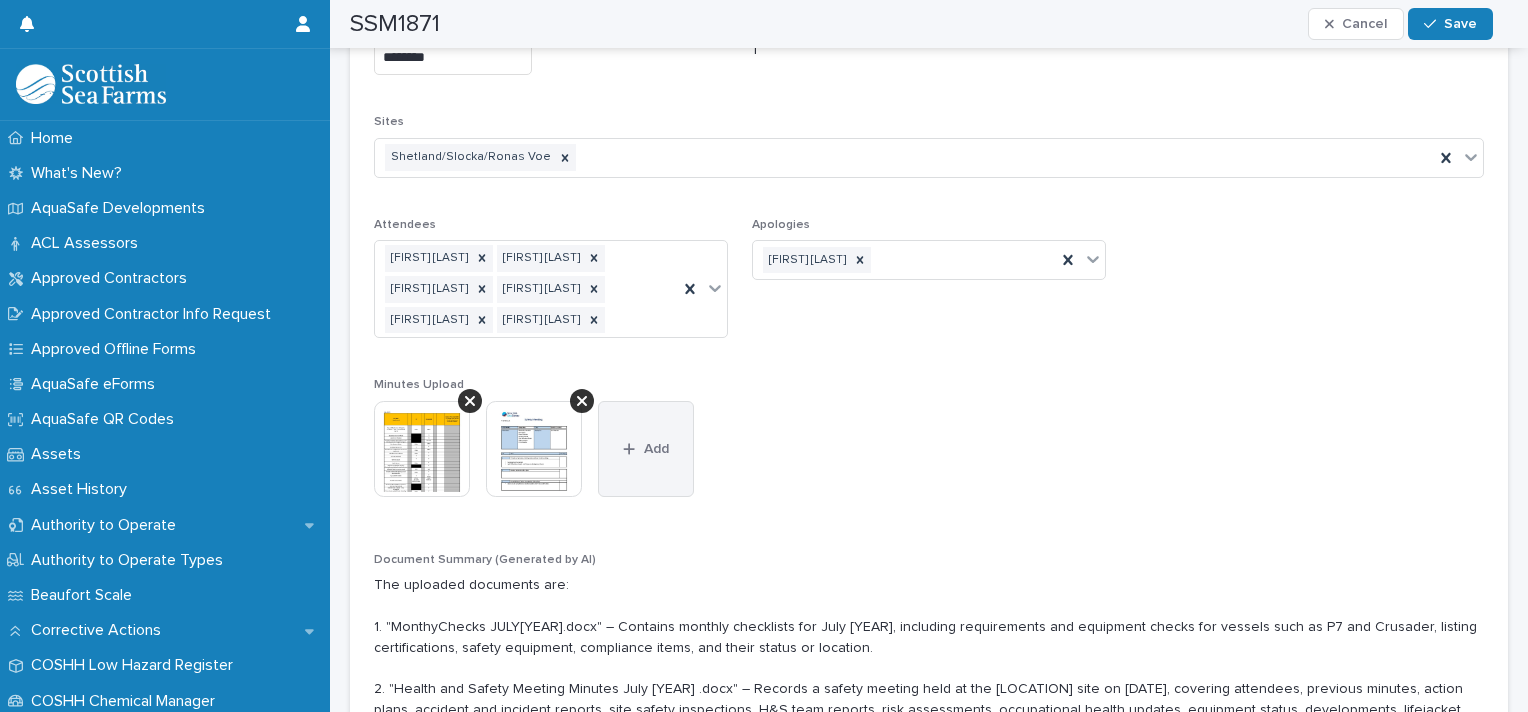 click on "Add" at bounding box center [656, 449] 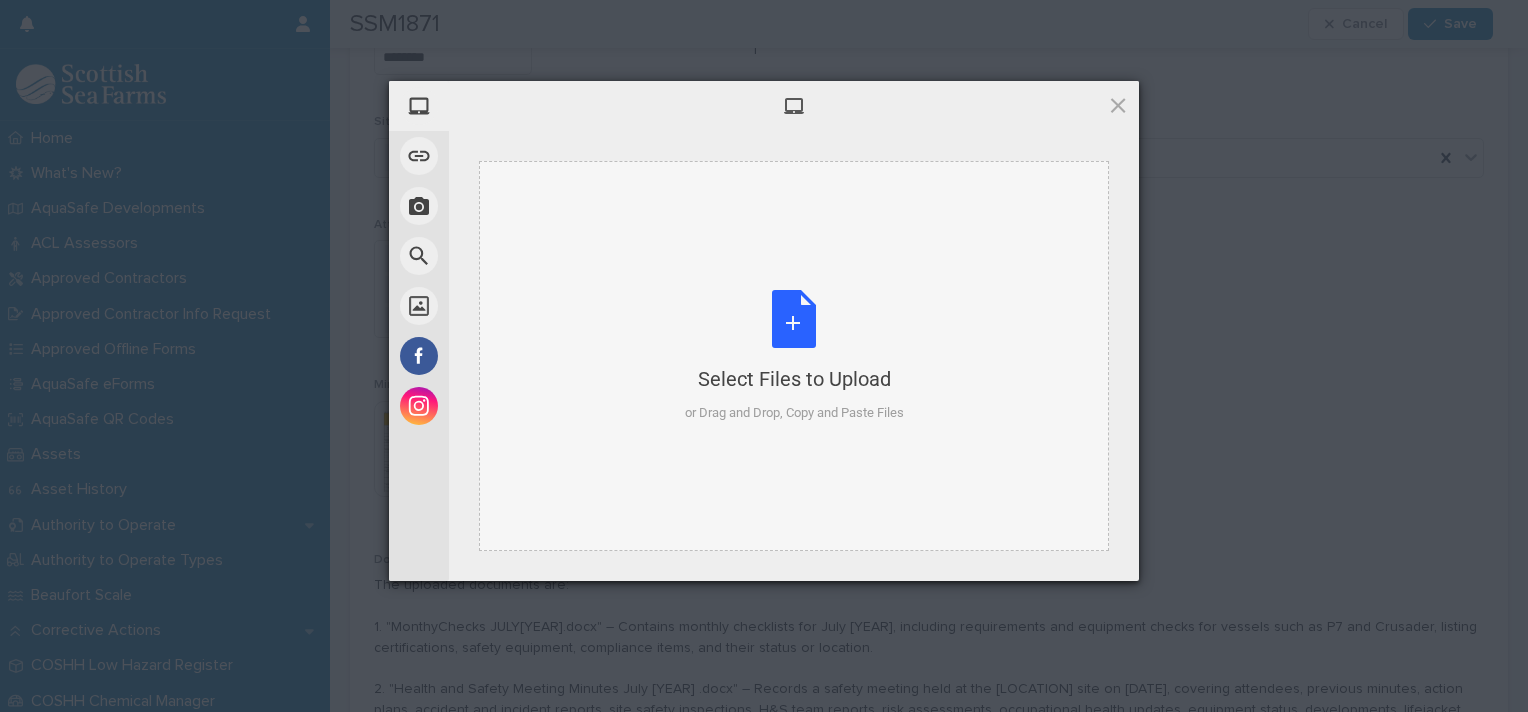 click on "Select Files to Upload
or Drag and Drop, Copy and Paste Files" at bounding box center (794, 356) 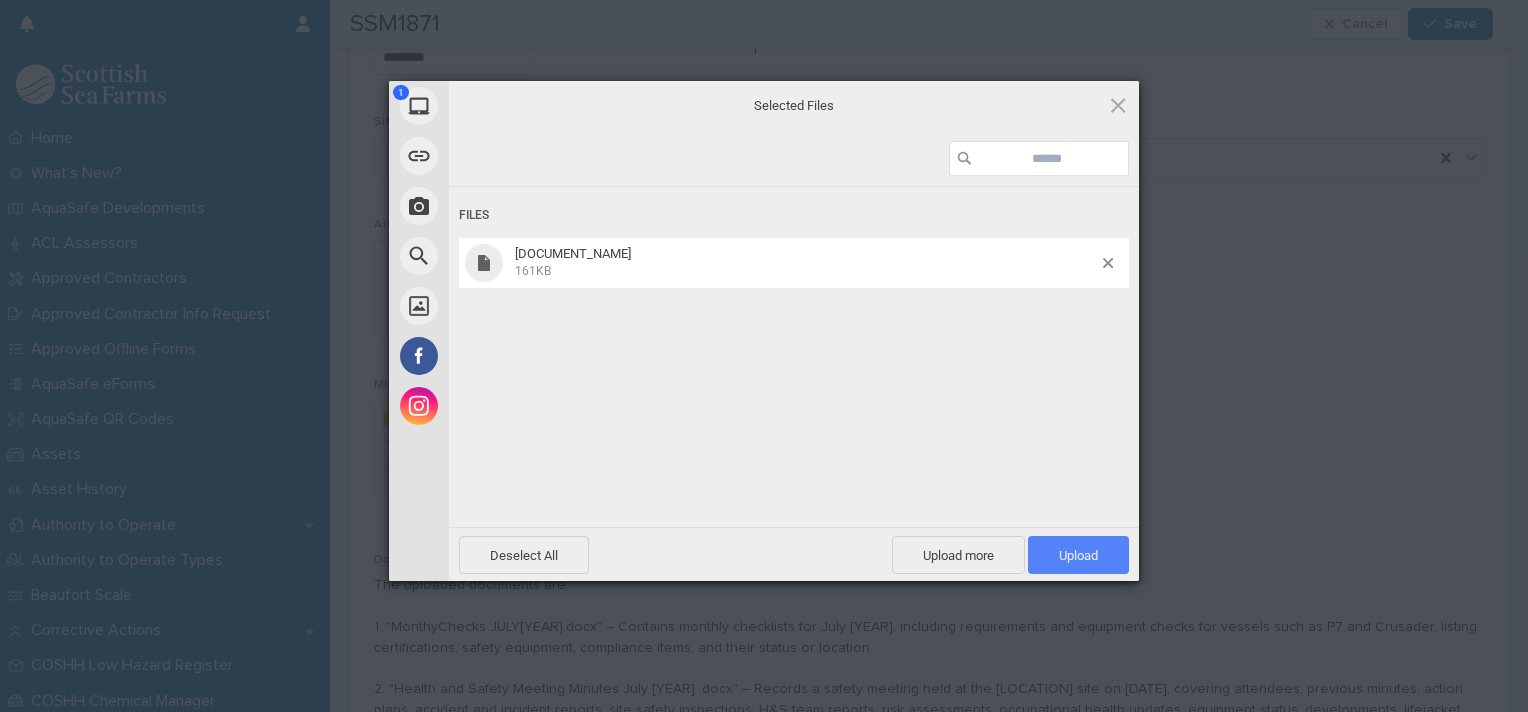 click on "Upload
1" at bounding box center (1078, 555) 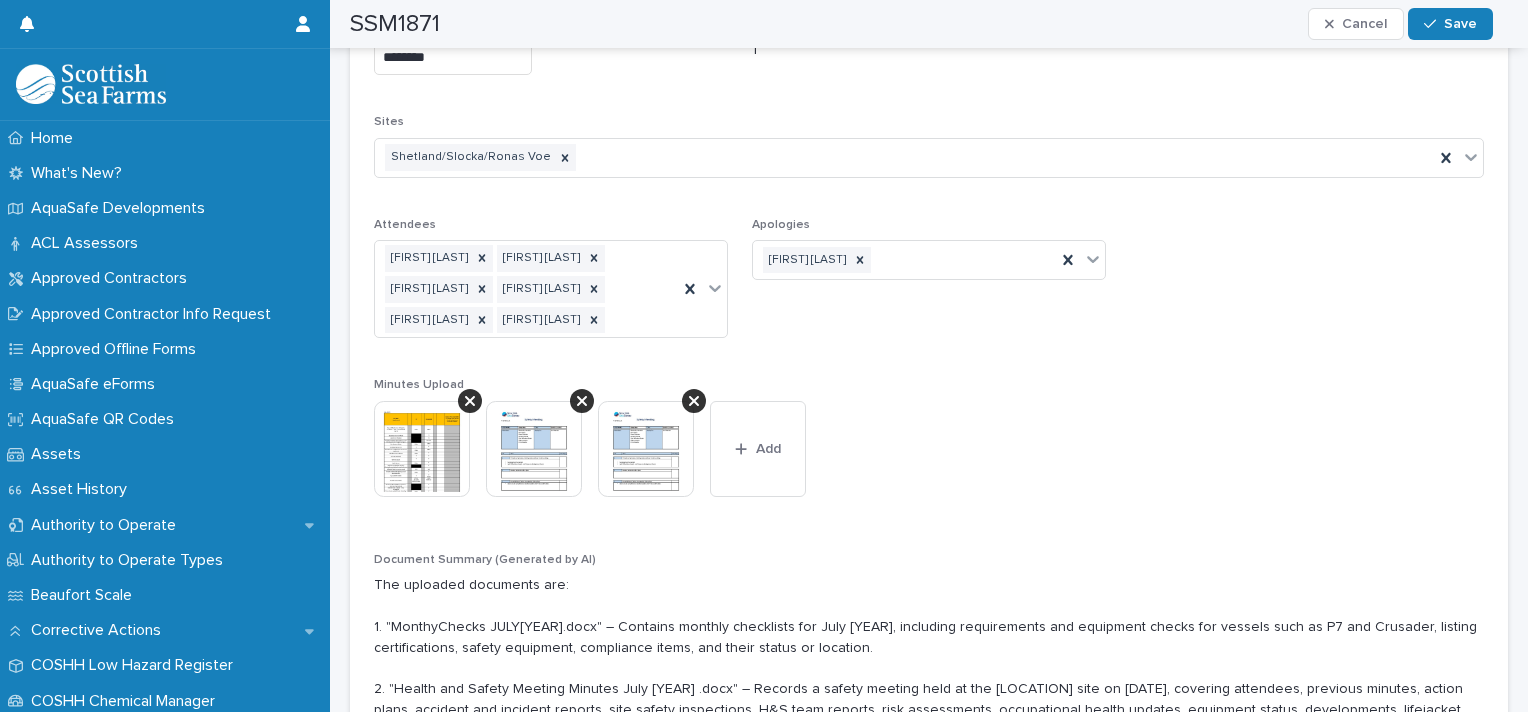 click at bounding box center [542, 449] 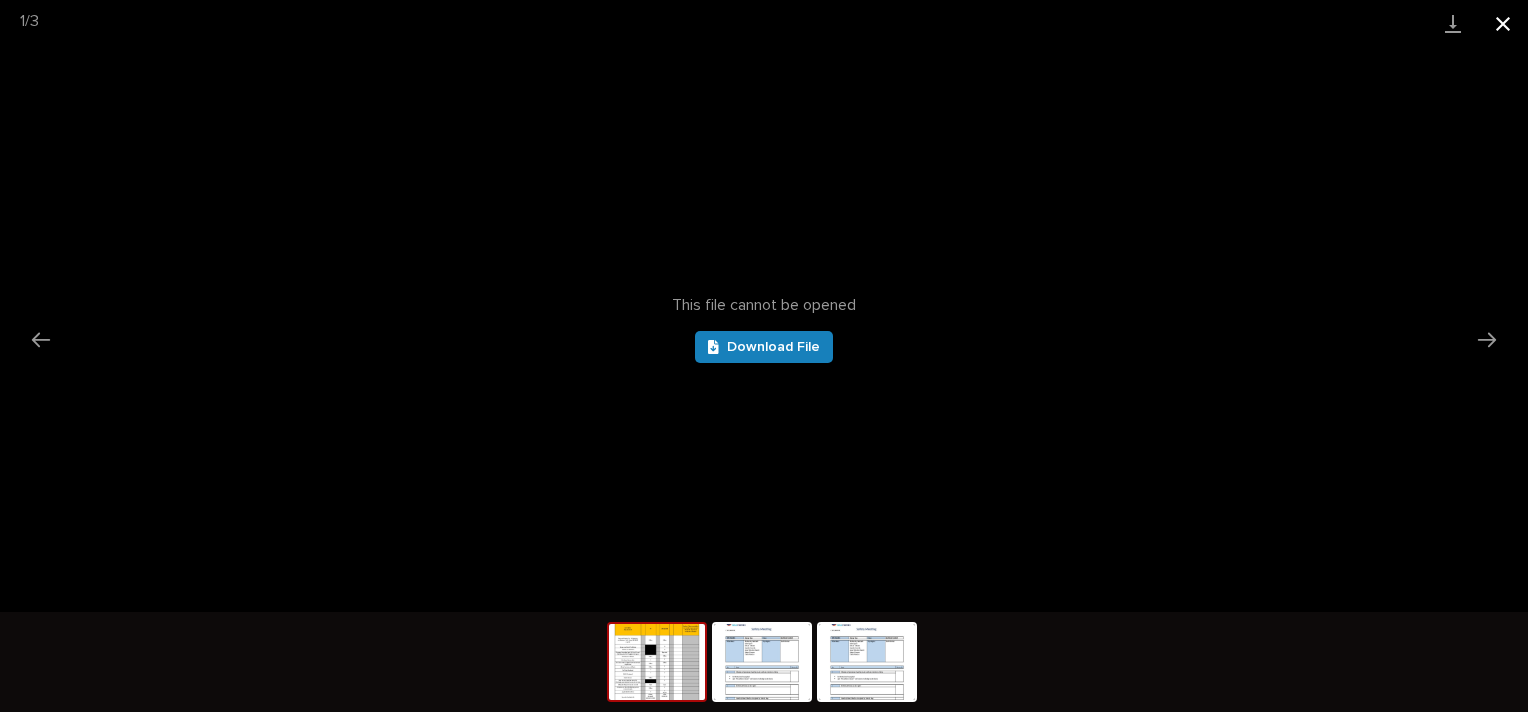 click at bounding box center (1503, 23) 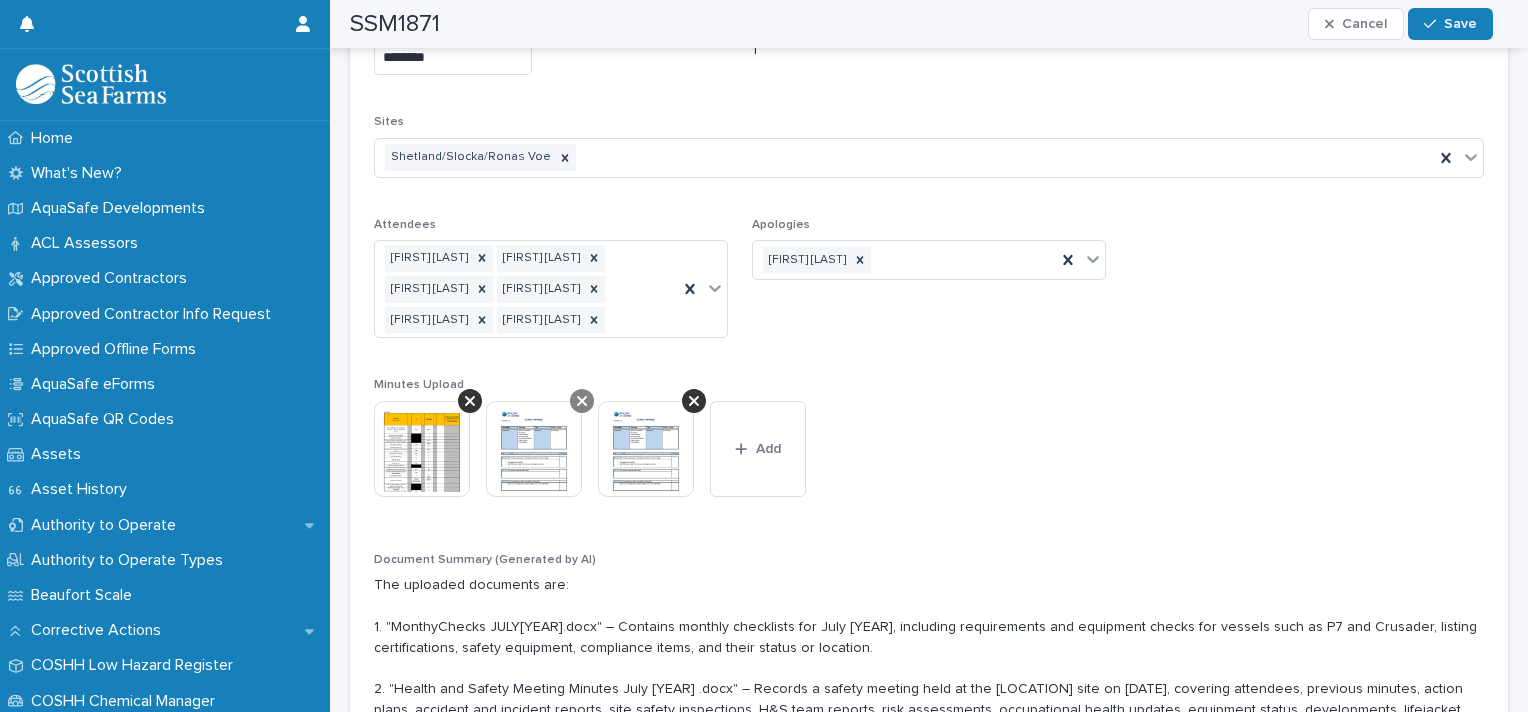 click 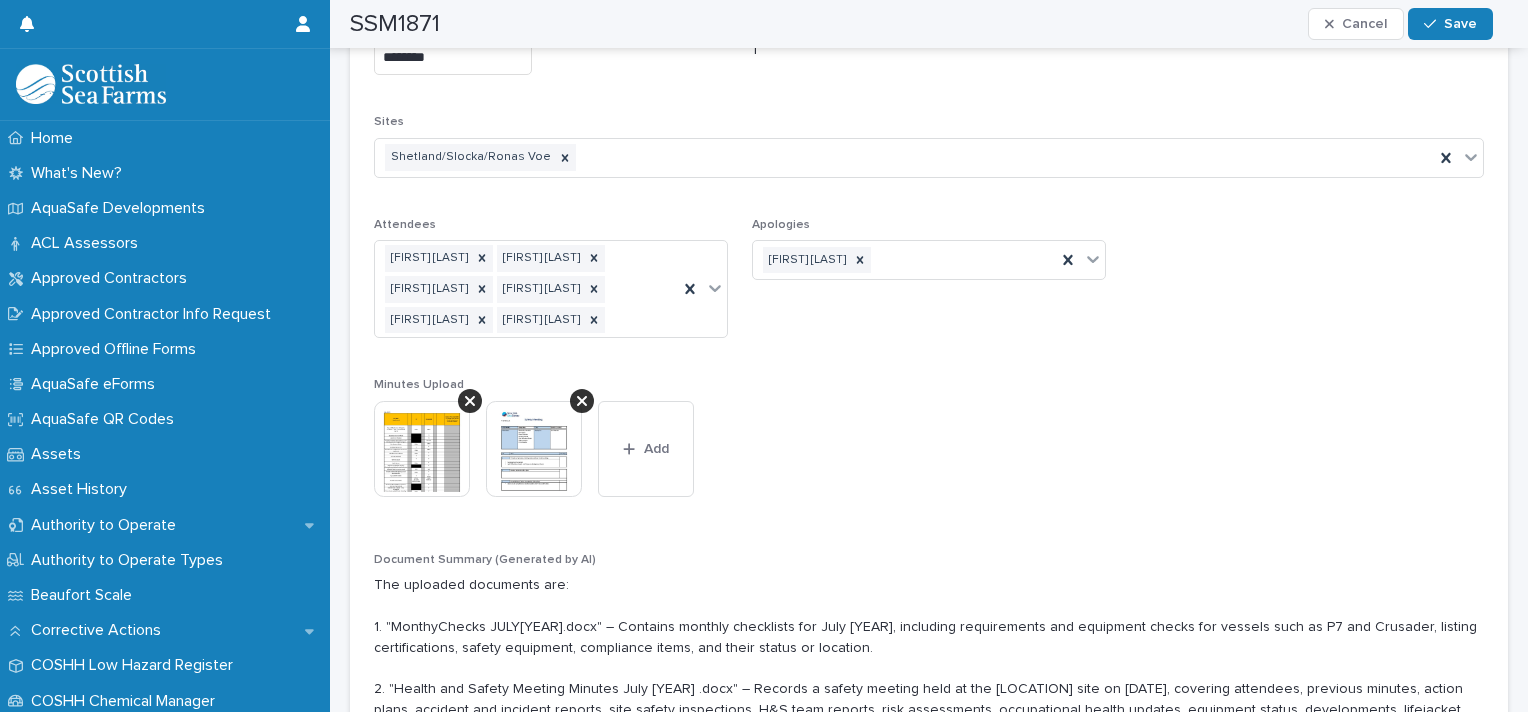 click at bounding box center [534, 449] 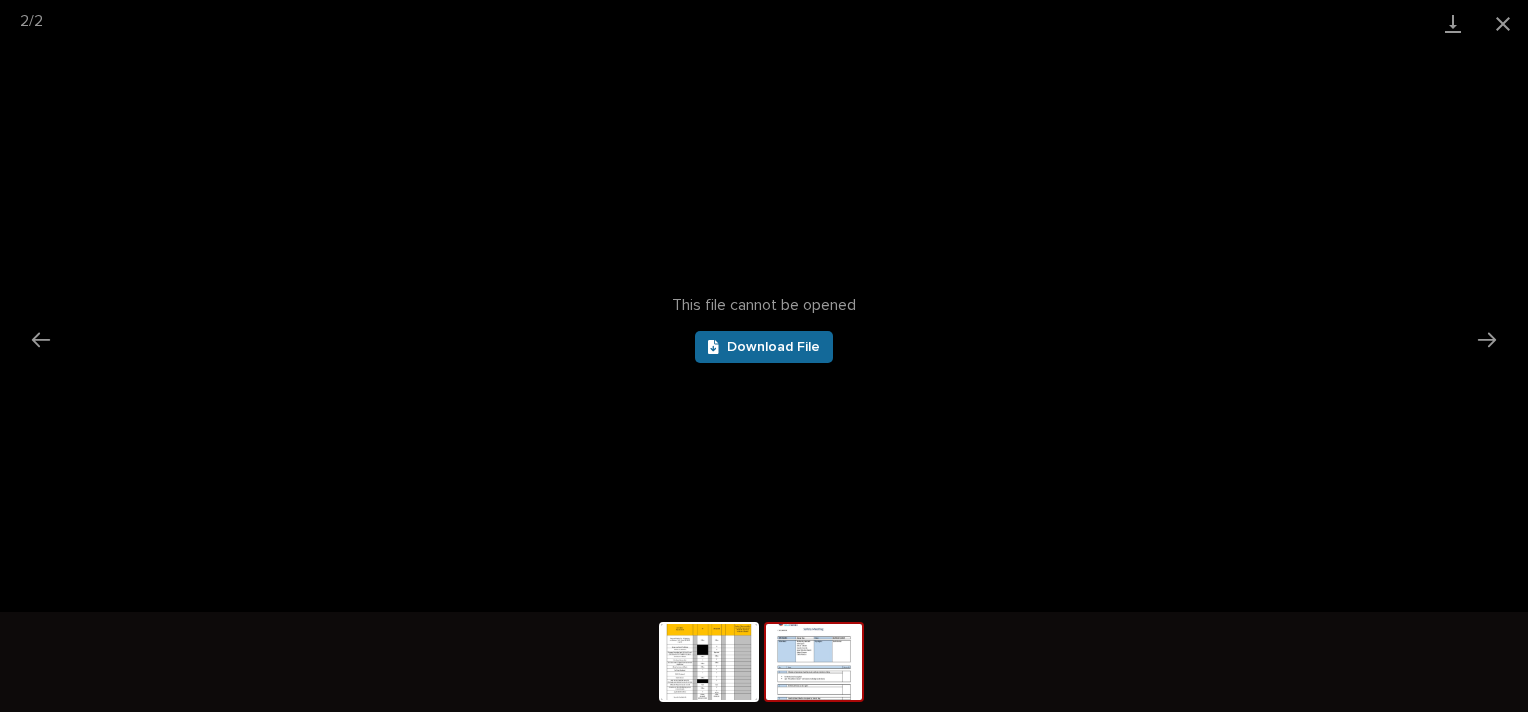 click on "Download File" at bounding box center (764, 347) 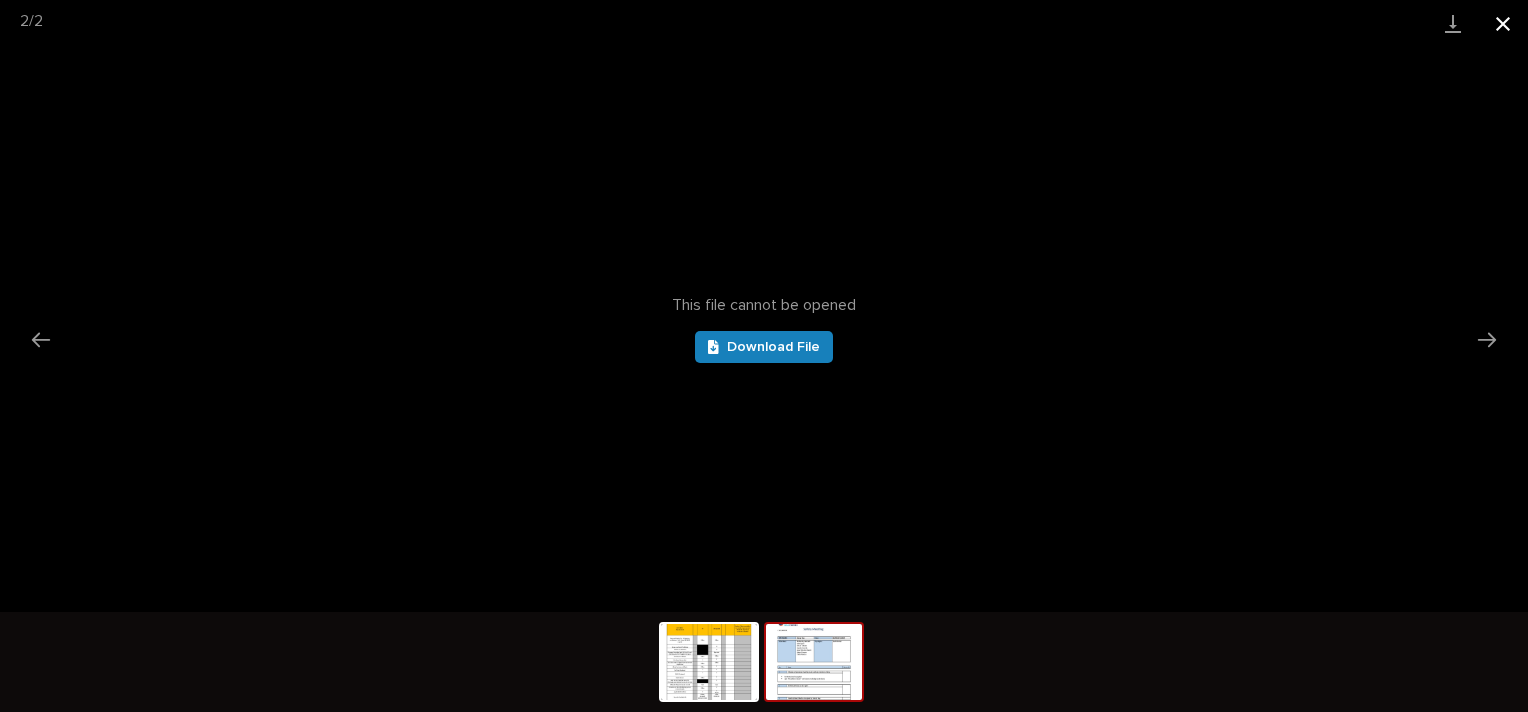 click at bounding box center [1503, 23] 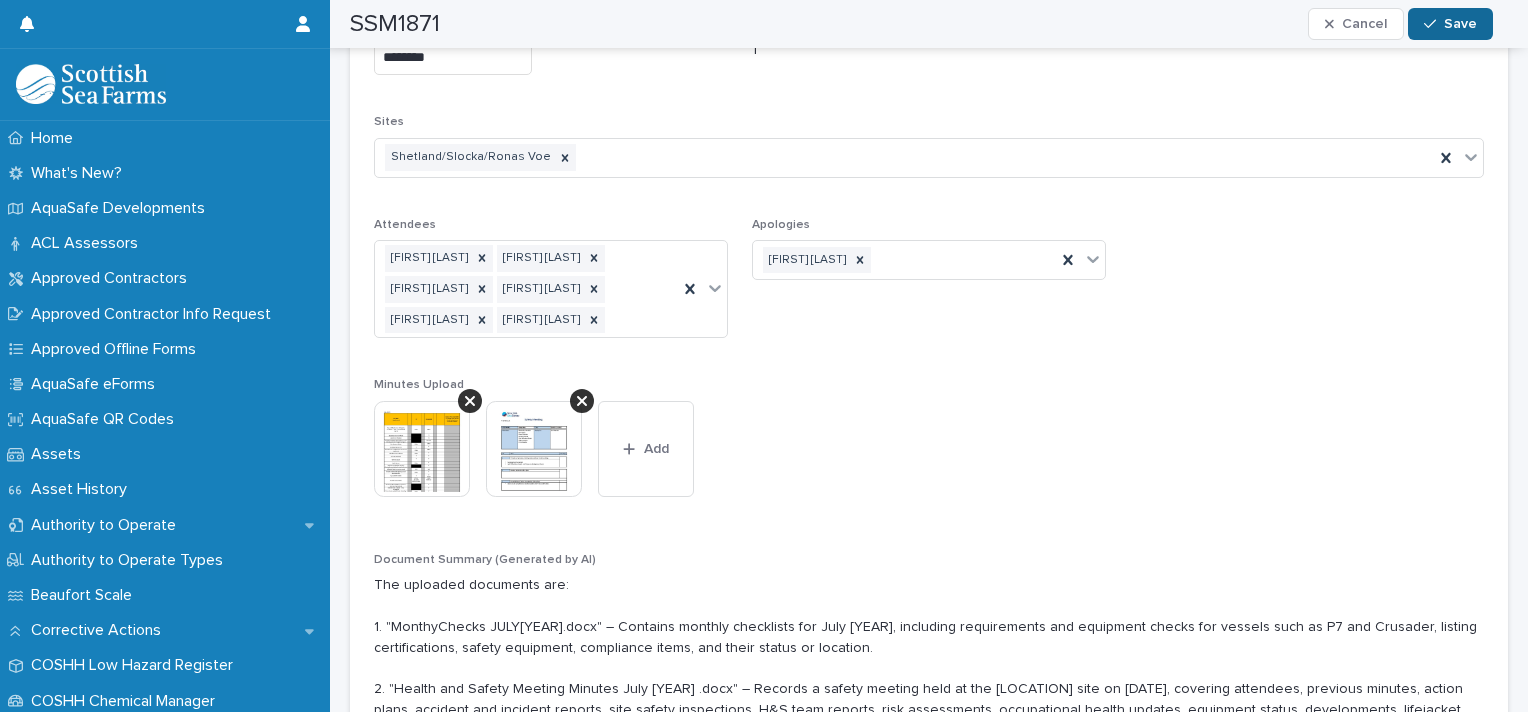 click on "Save" at bounding box center [1460, 24] 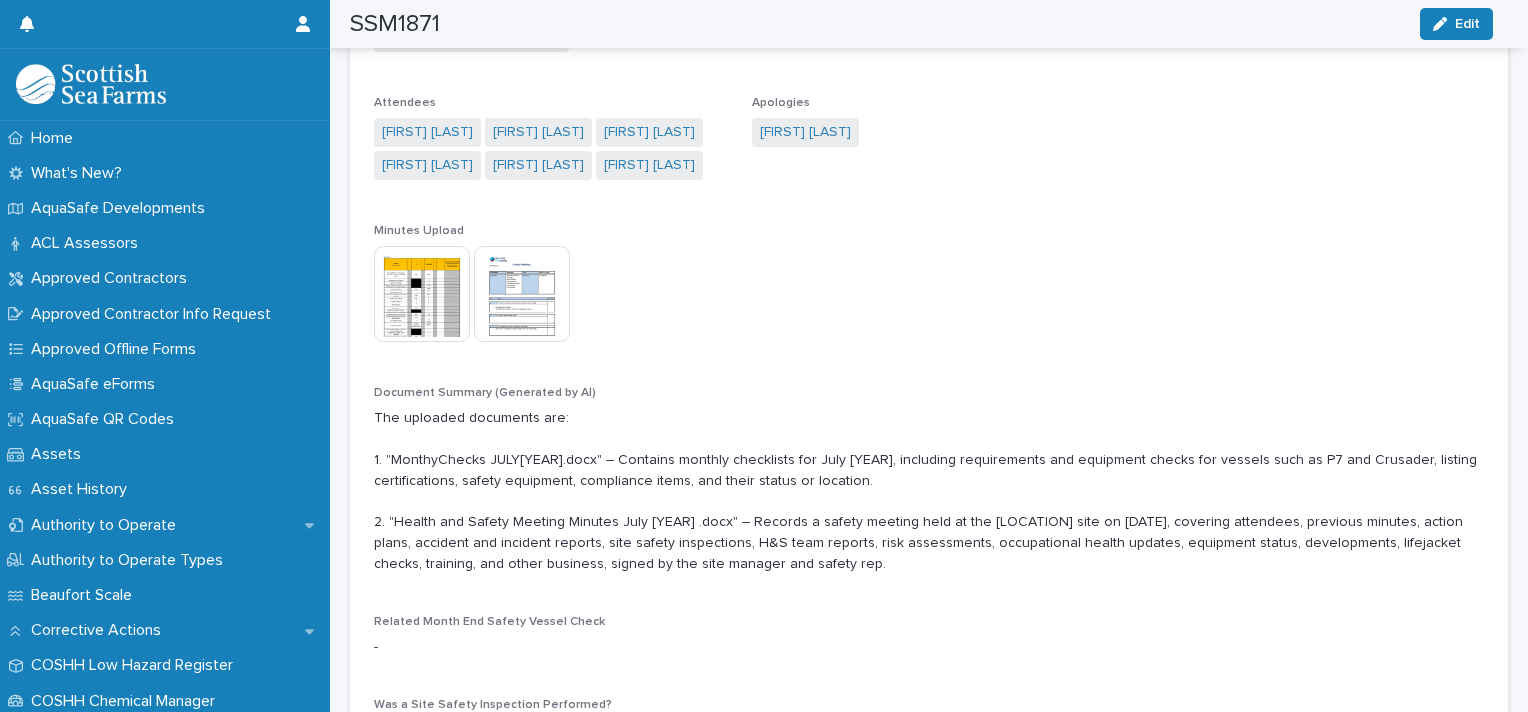 scroll, scrollTop: 378, scrollLeft: 0, axis: vertical 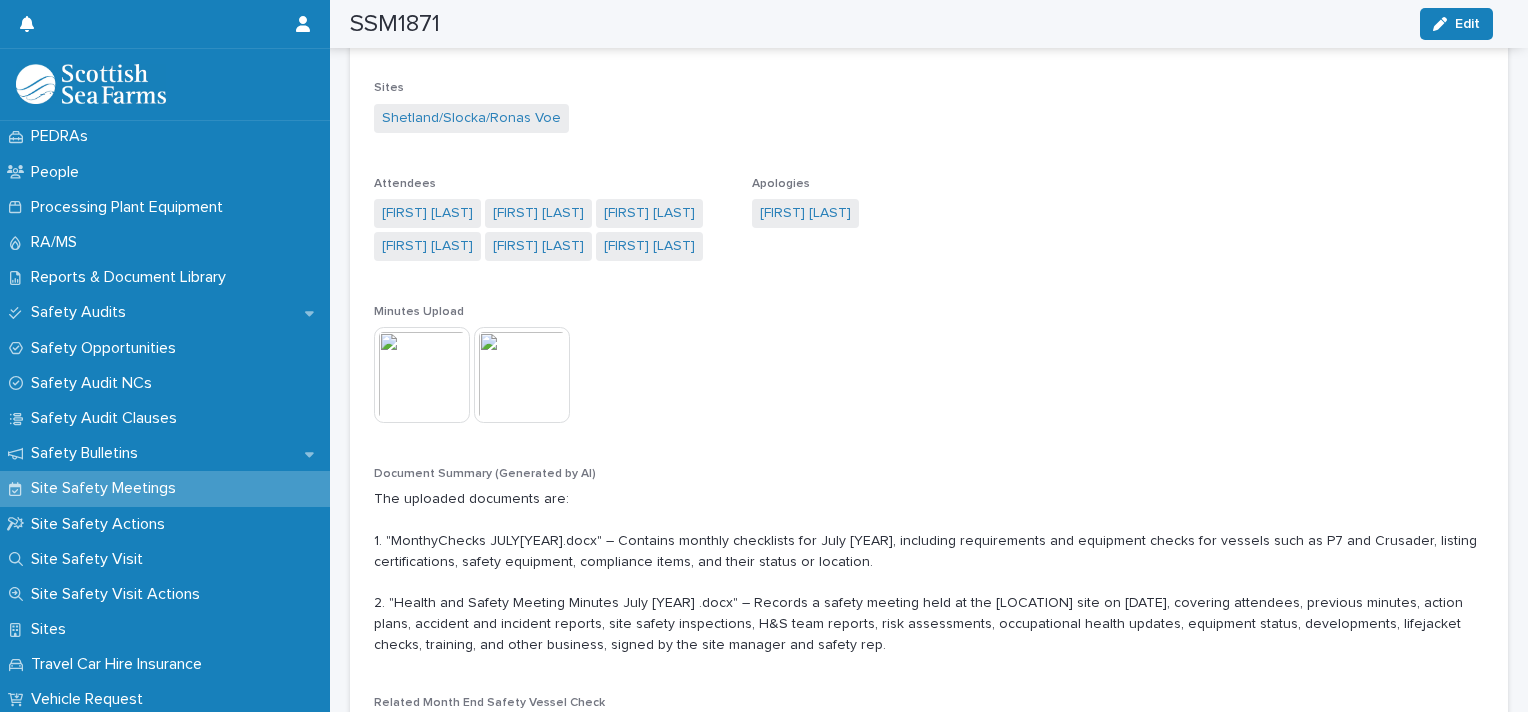 click on "Site Safety Meetings" at bounding box center (107, 488) 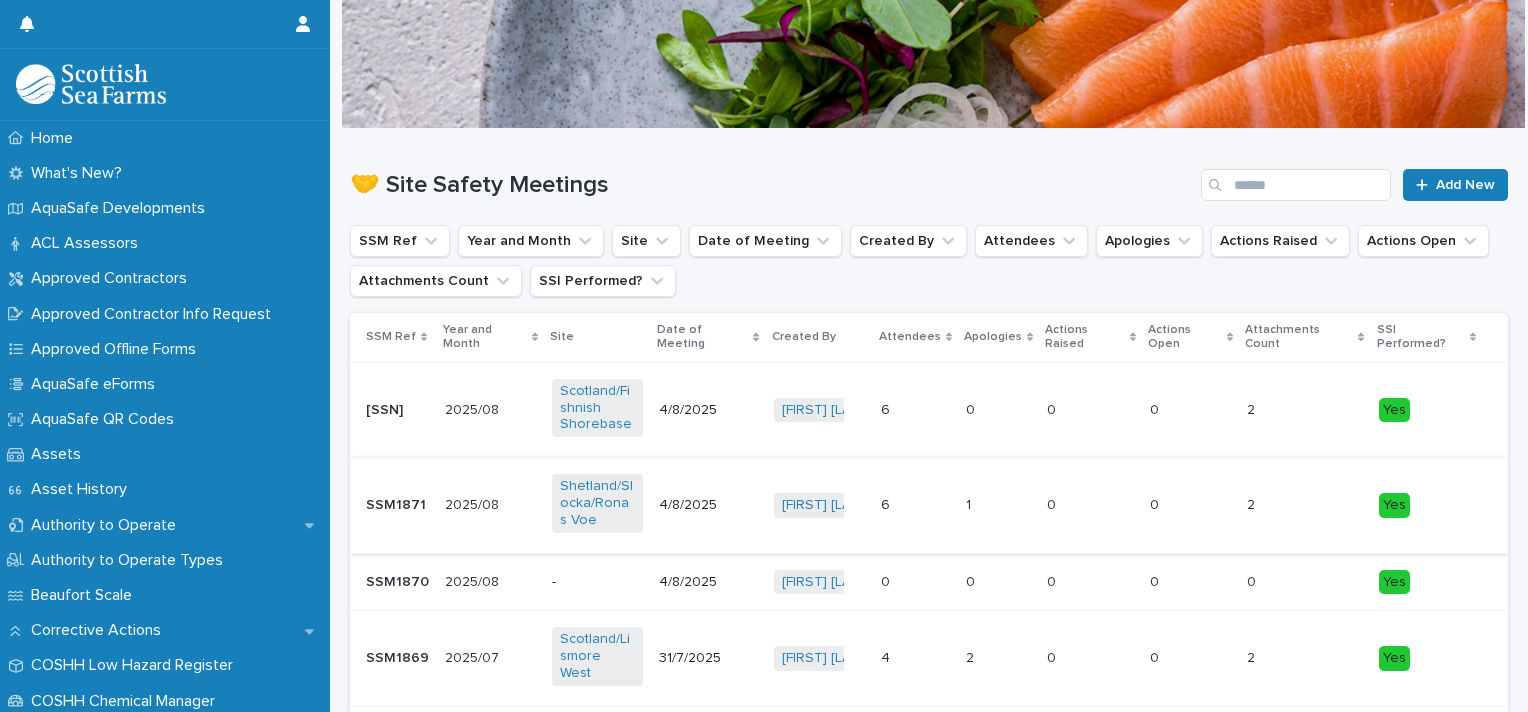 scroll, scrollTop: 73, scrollLeft: 0, axis: vertical 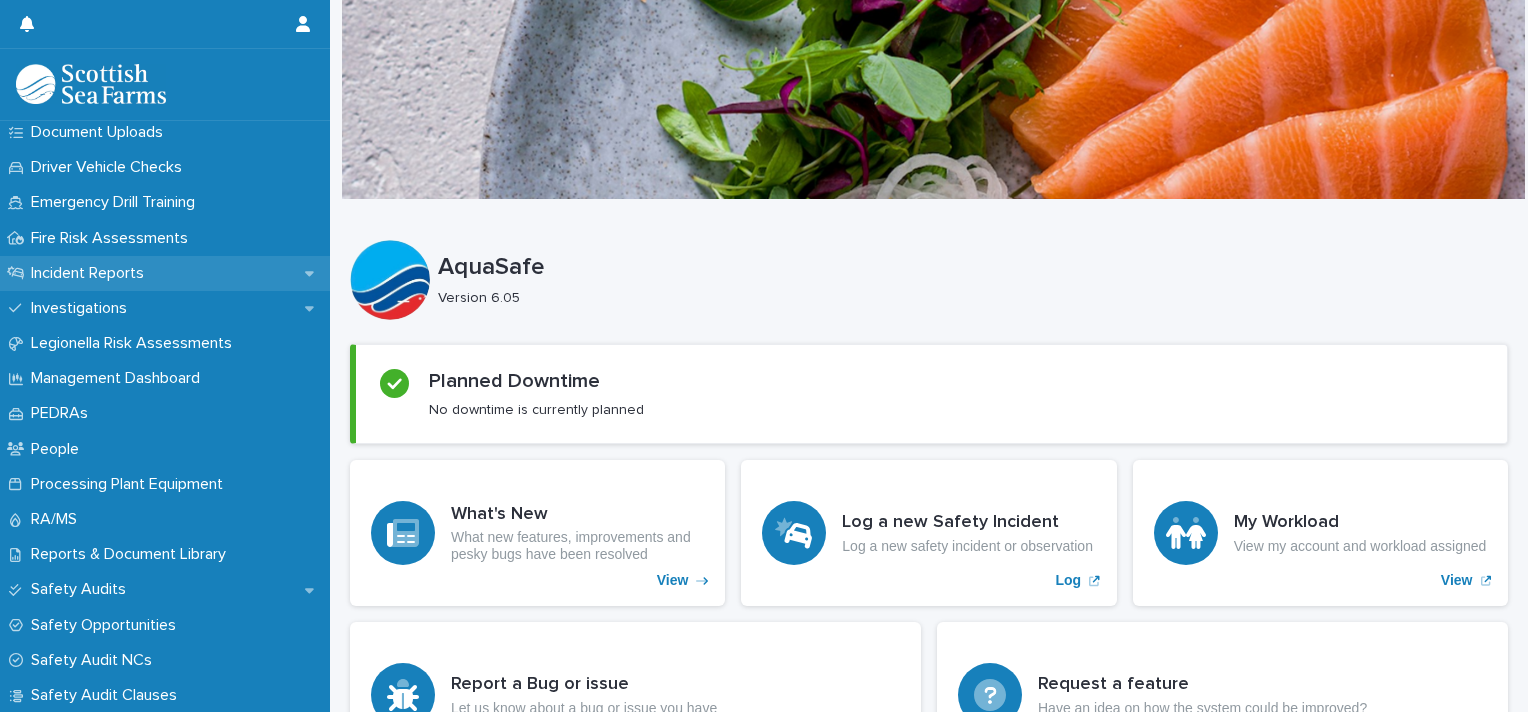 click on "Incident Reports" at bounding box center (165, 273) 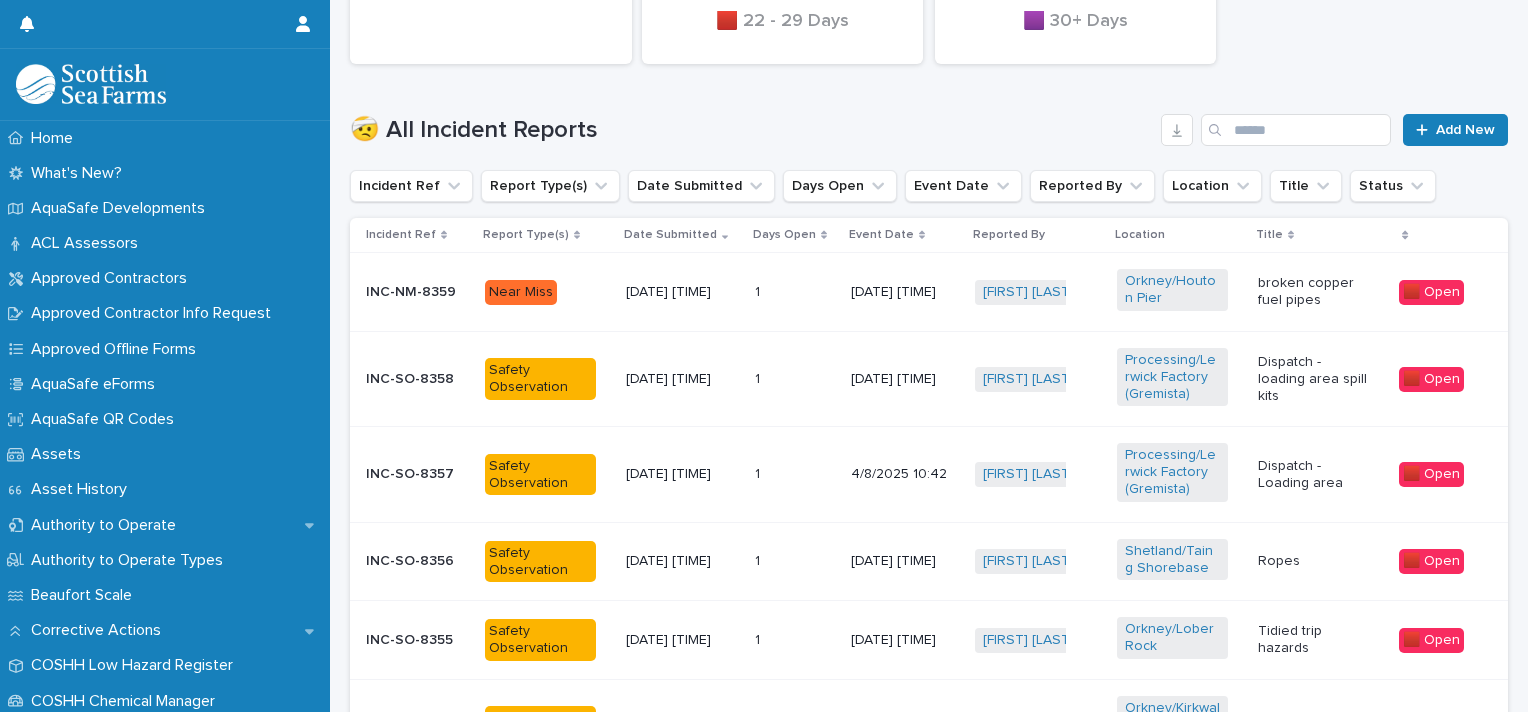 scroll, scrollTop: 564, scrollLeft: 0, axis: vertical 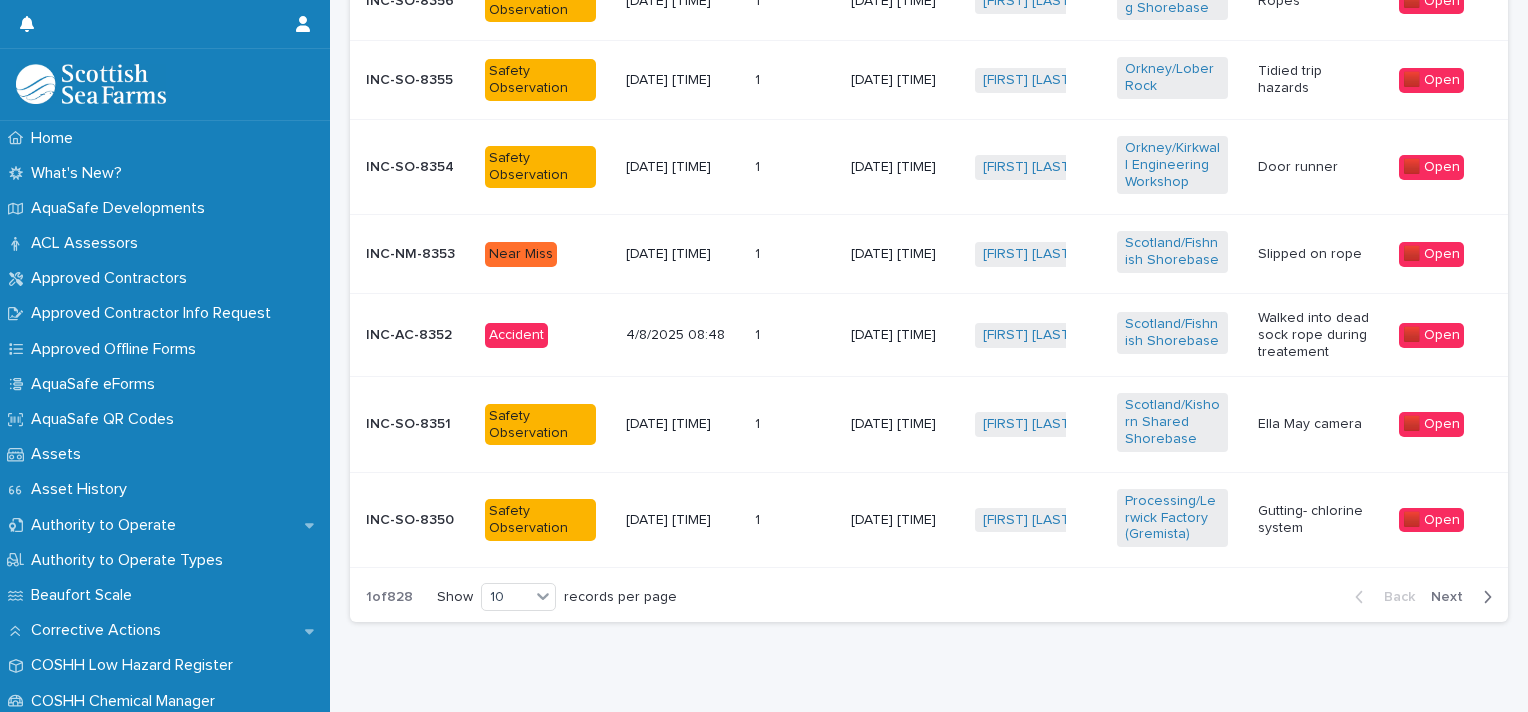 click on "Next" at bounding box center (1453, 597) 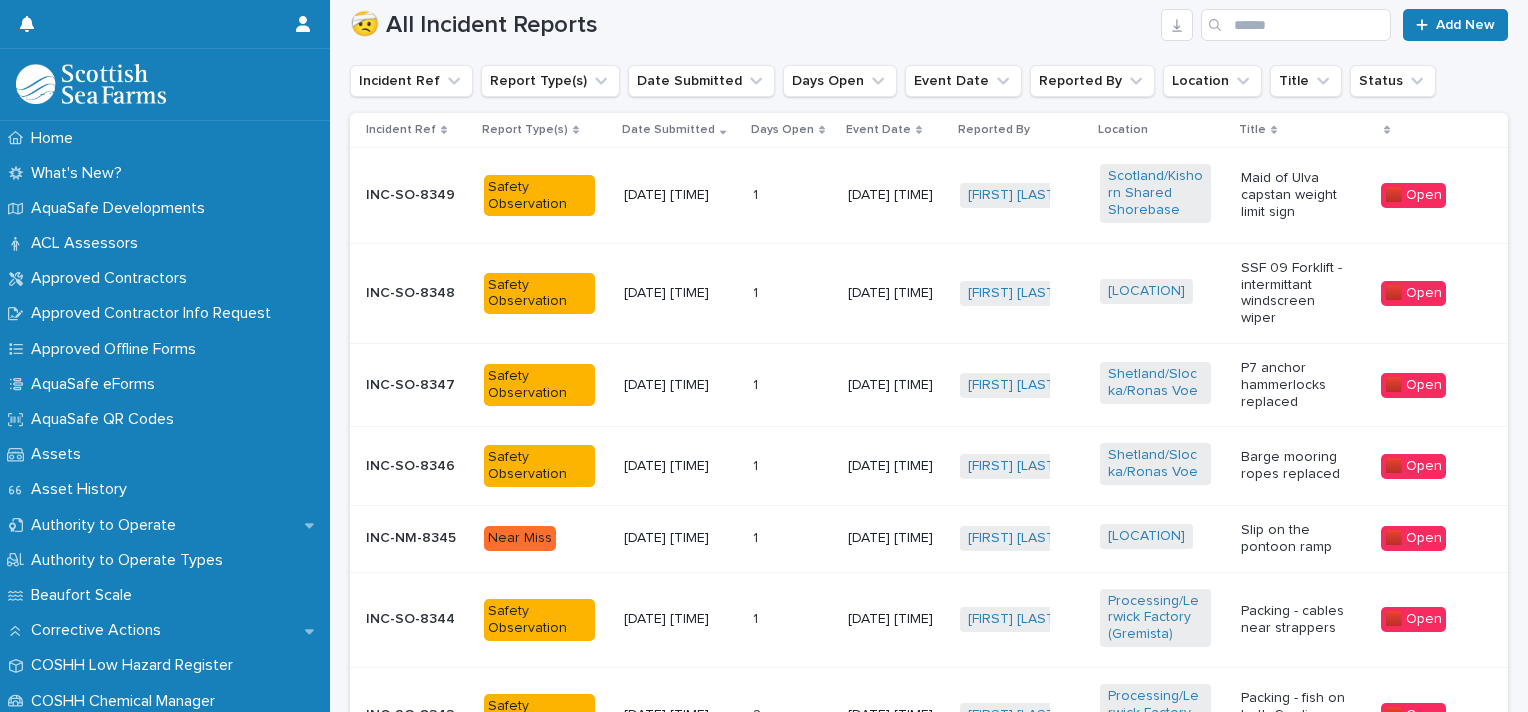 scroll, scrollTop: 1215, scrollLeft: 0, axis: vertical 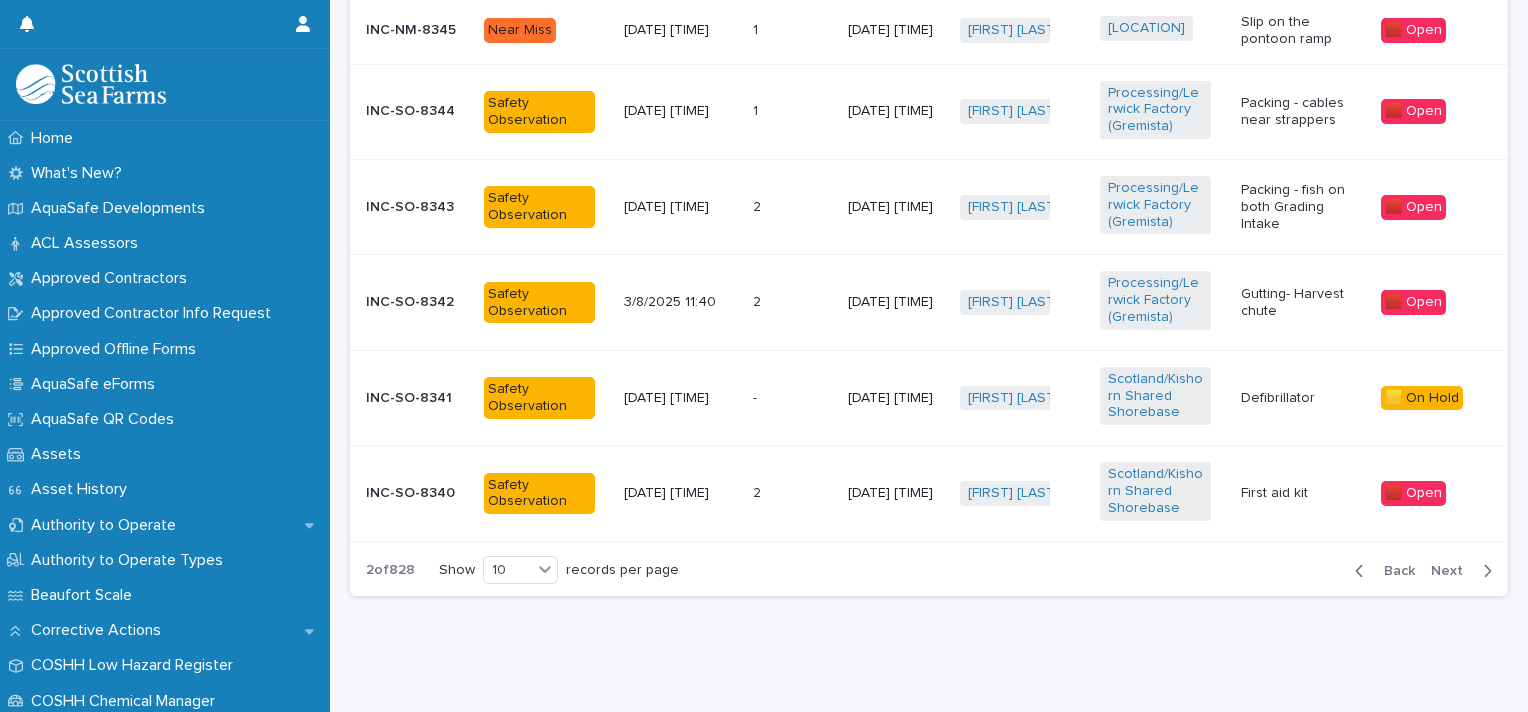 click on "Next" at bounding box center (1453, 571) 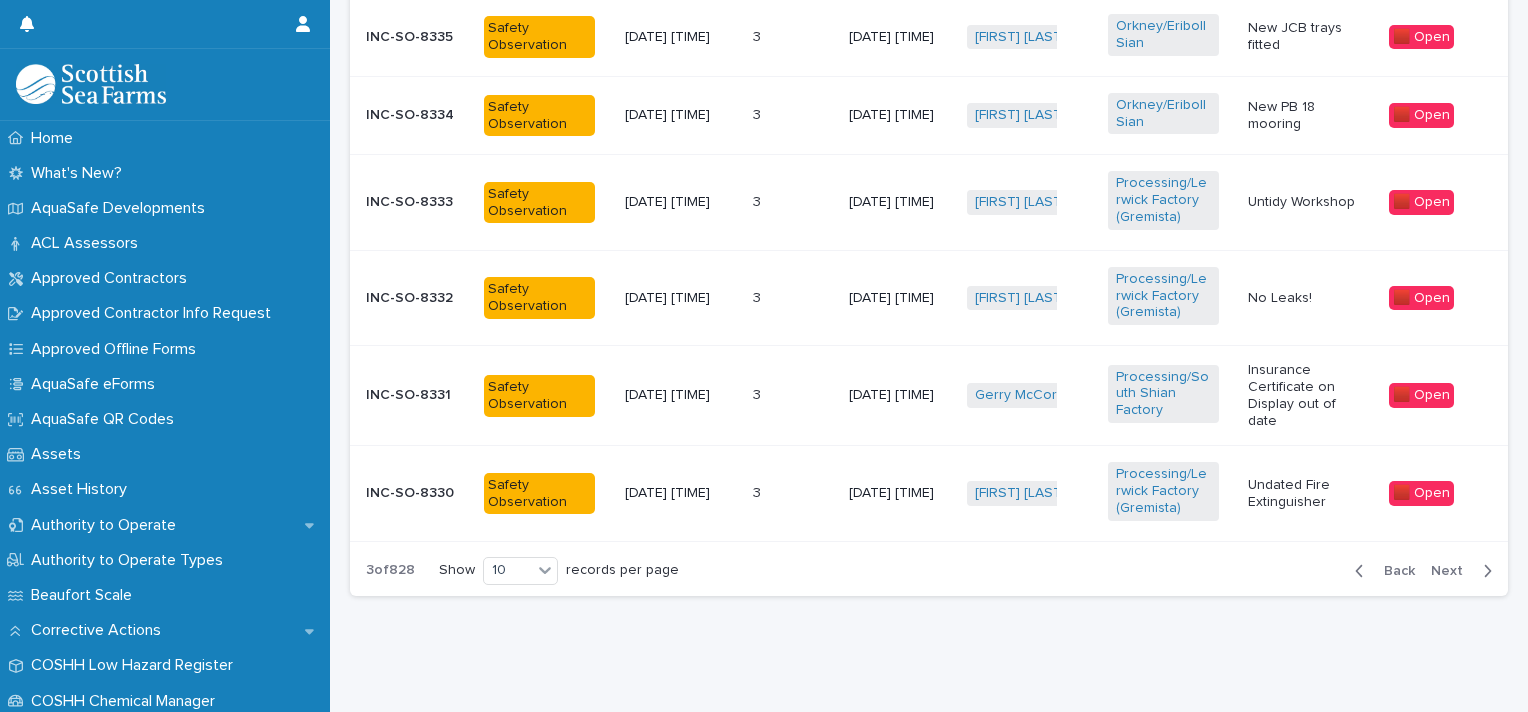 scroll, scrollTop: 1186, scrollLeft: 0, axis: vertical 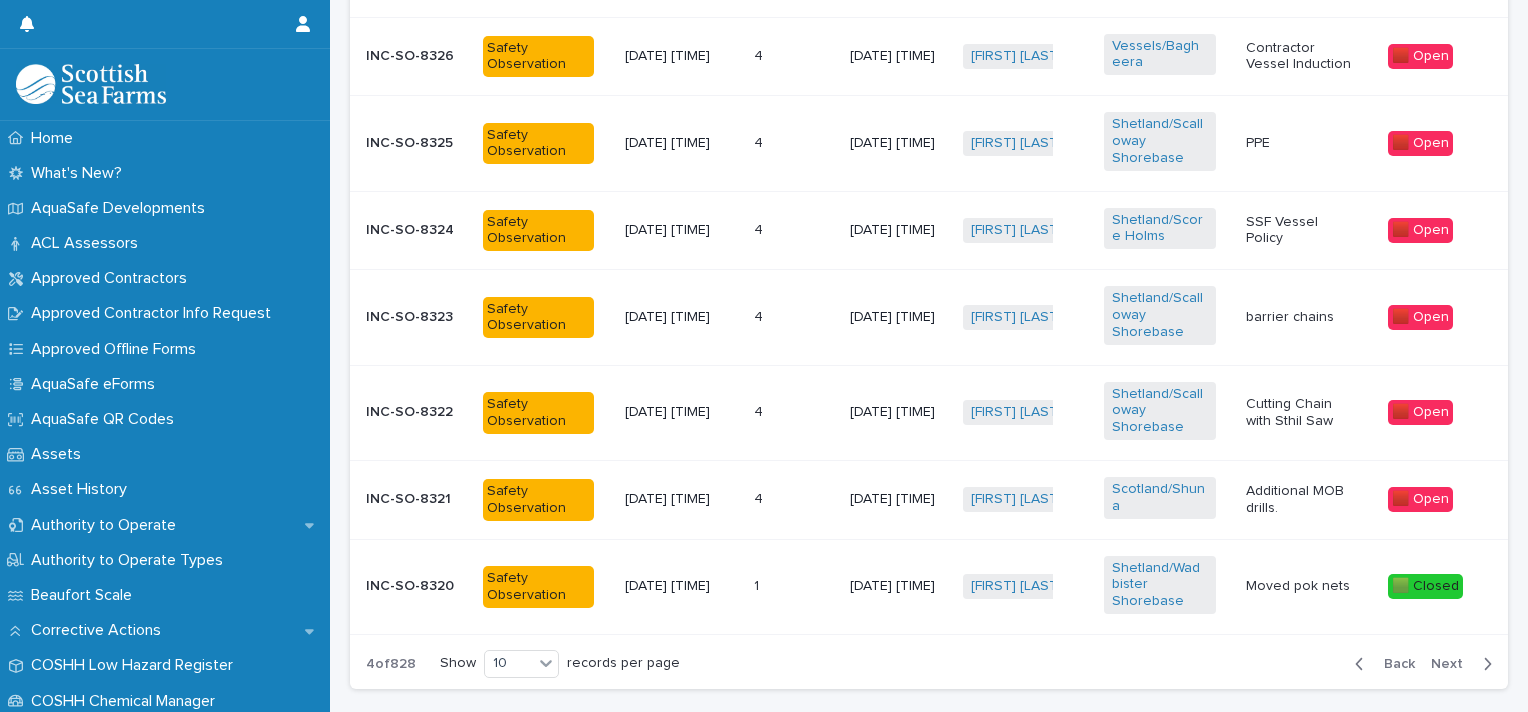 click on "Next" at bounding box center (1453, 664) 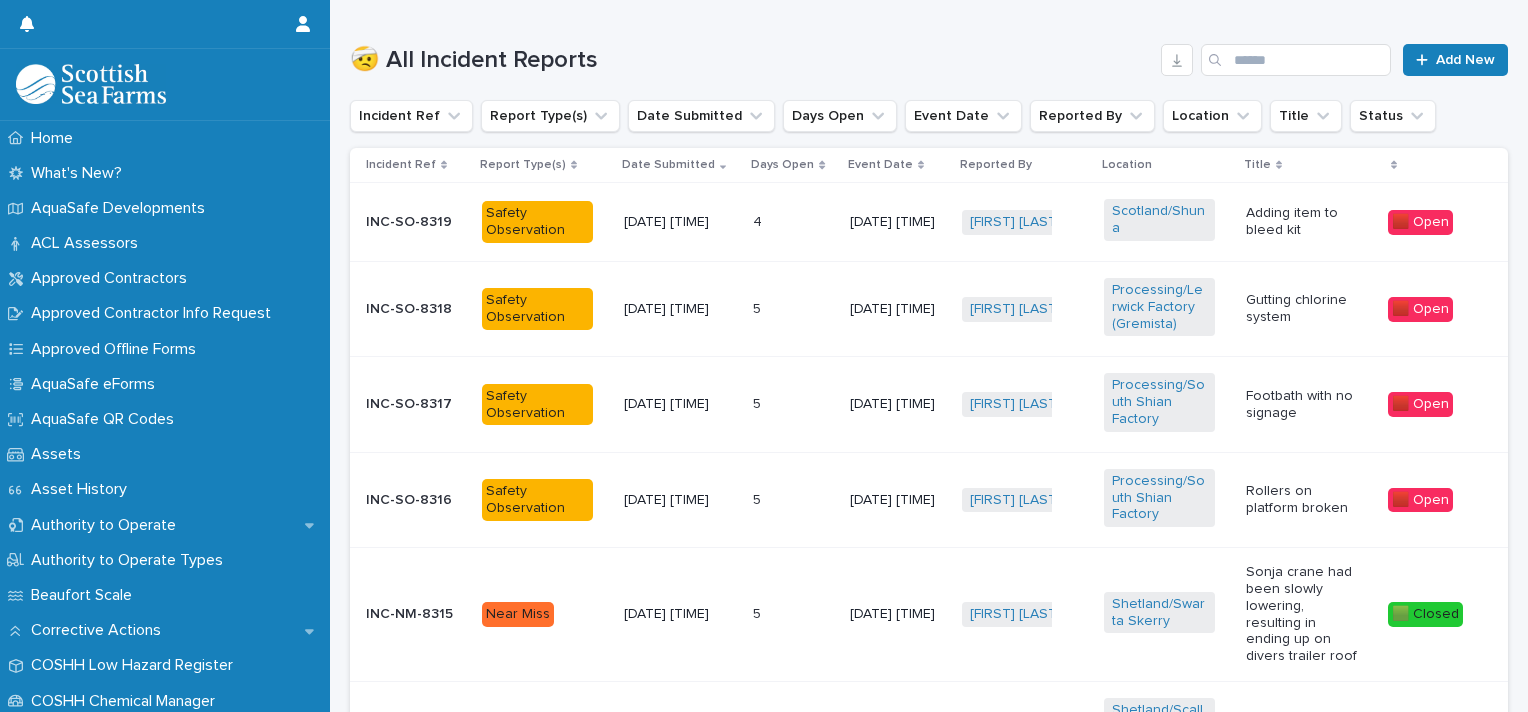 scroll, scrollTop: 636, scrollLeft: 0, axis: vertical 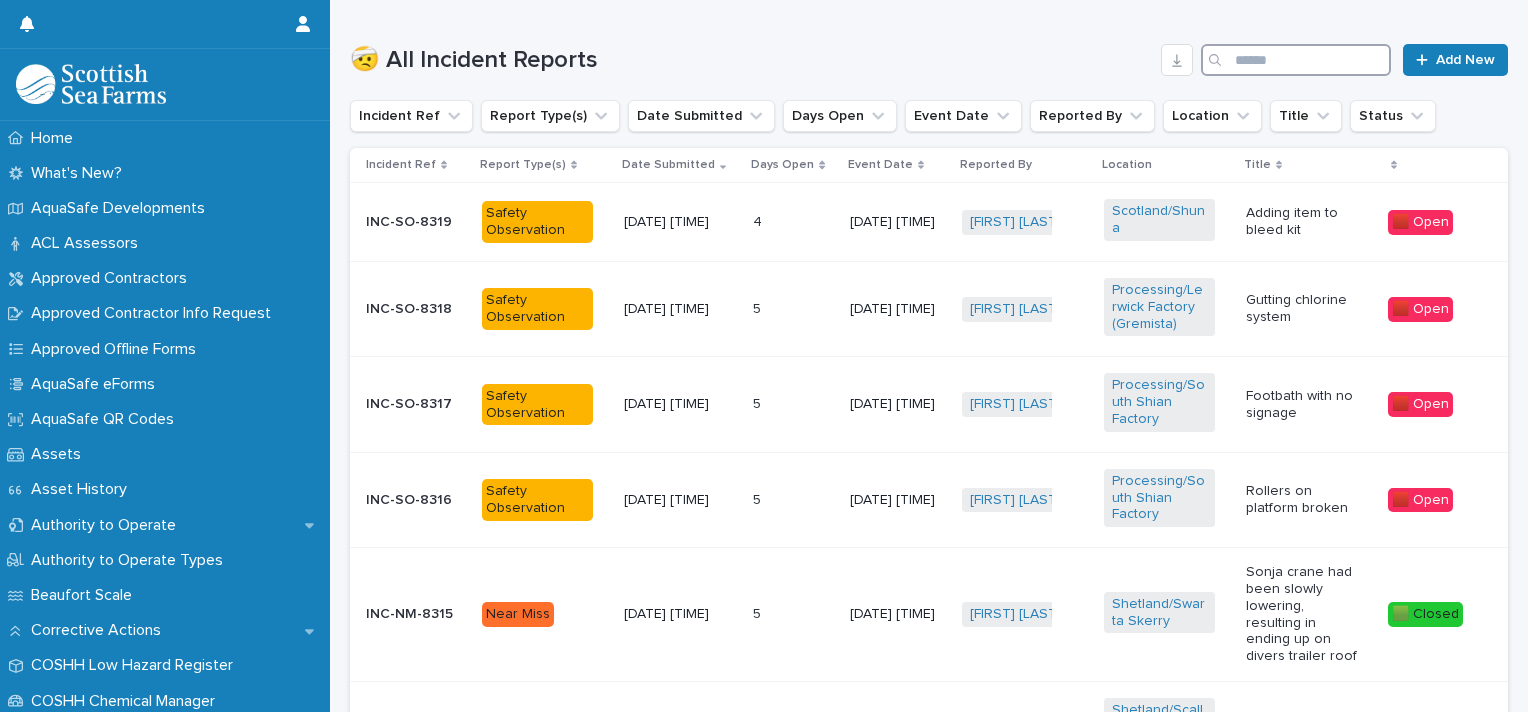 click at bounding box center (1296, 60) 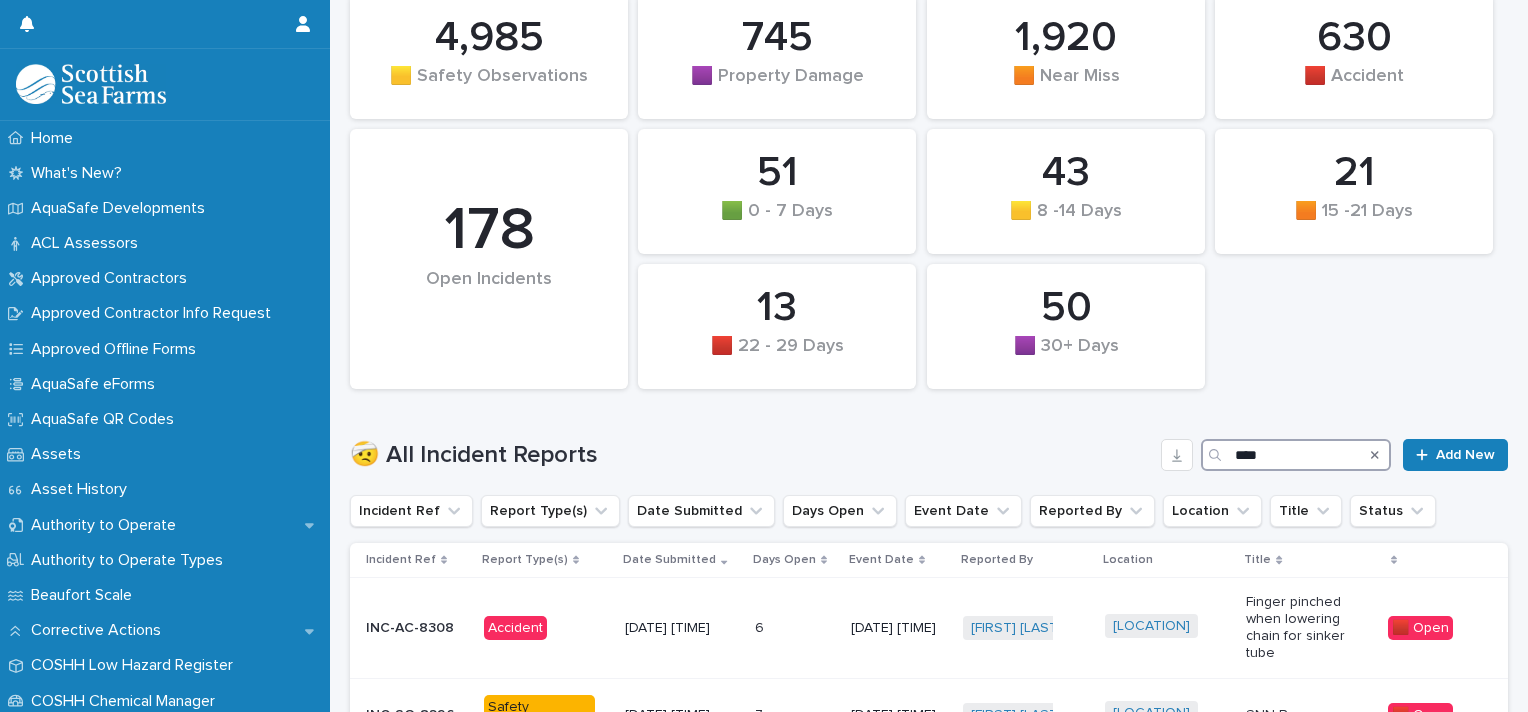 scroll, scrollTop: 650, scrollLeft: 0, axis: vertical 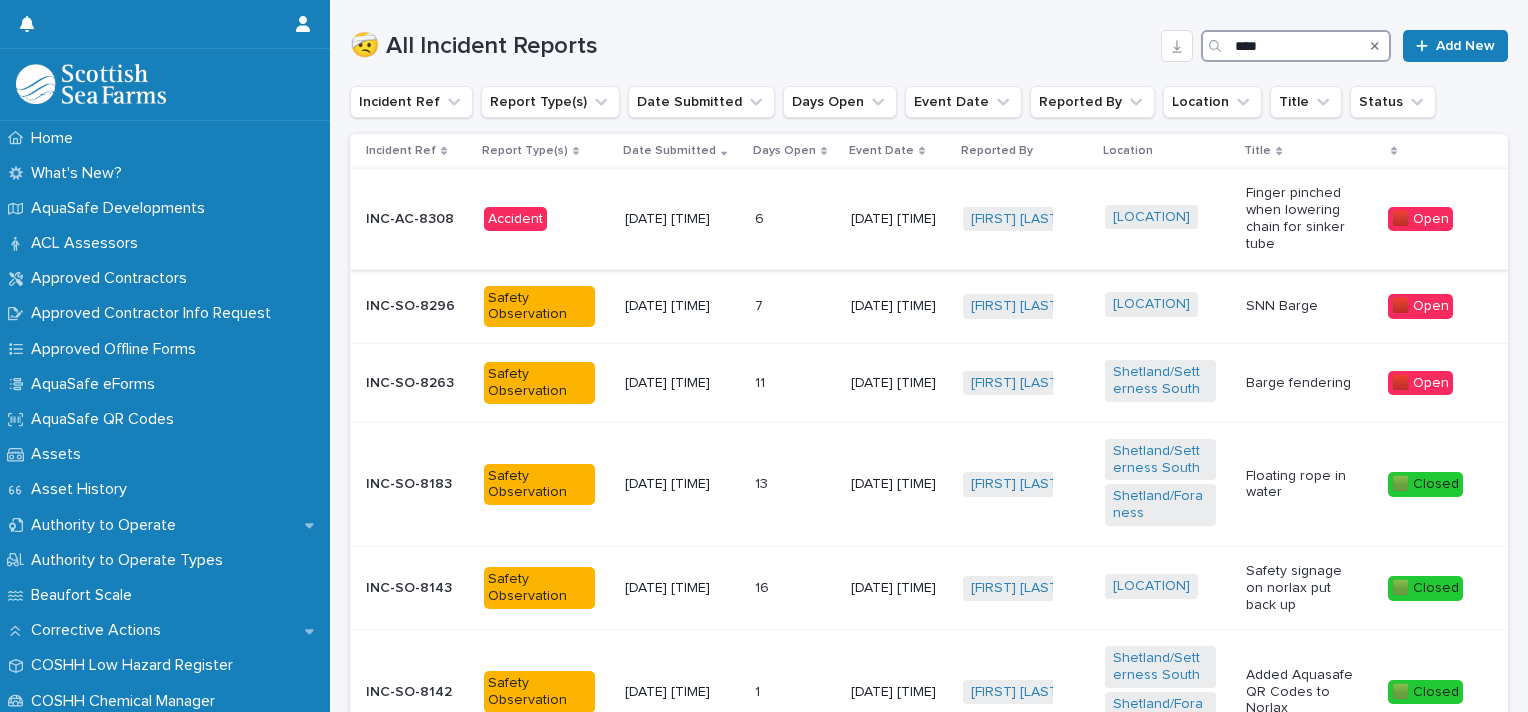 type on "****" 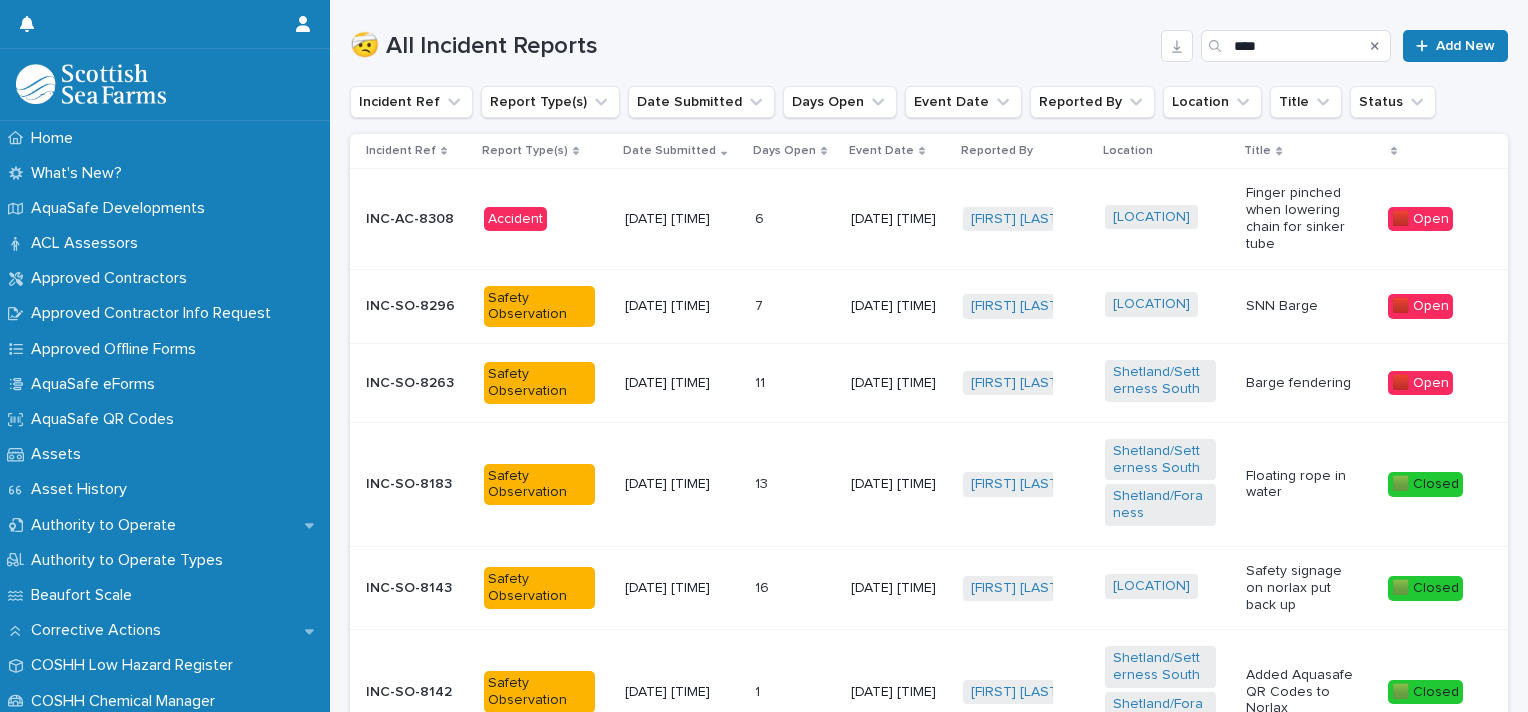 click on "Finger pinched when lowering chain for sinker tube" at bounding box center (1309, 219) 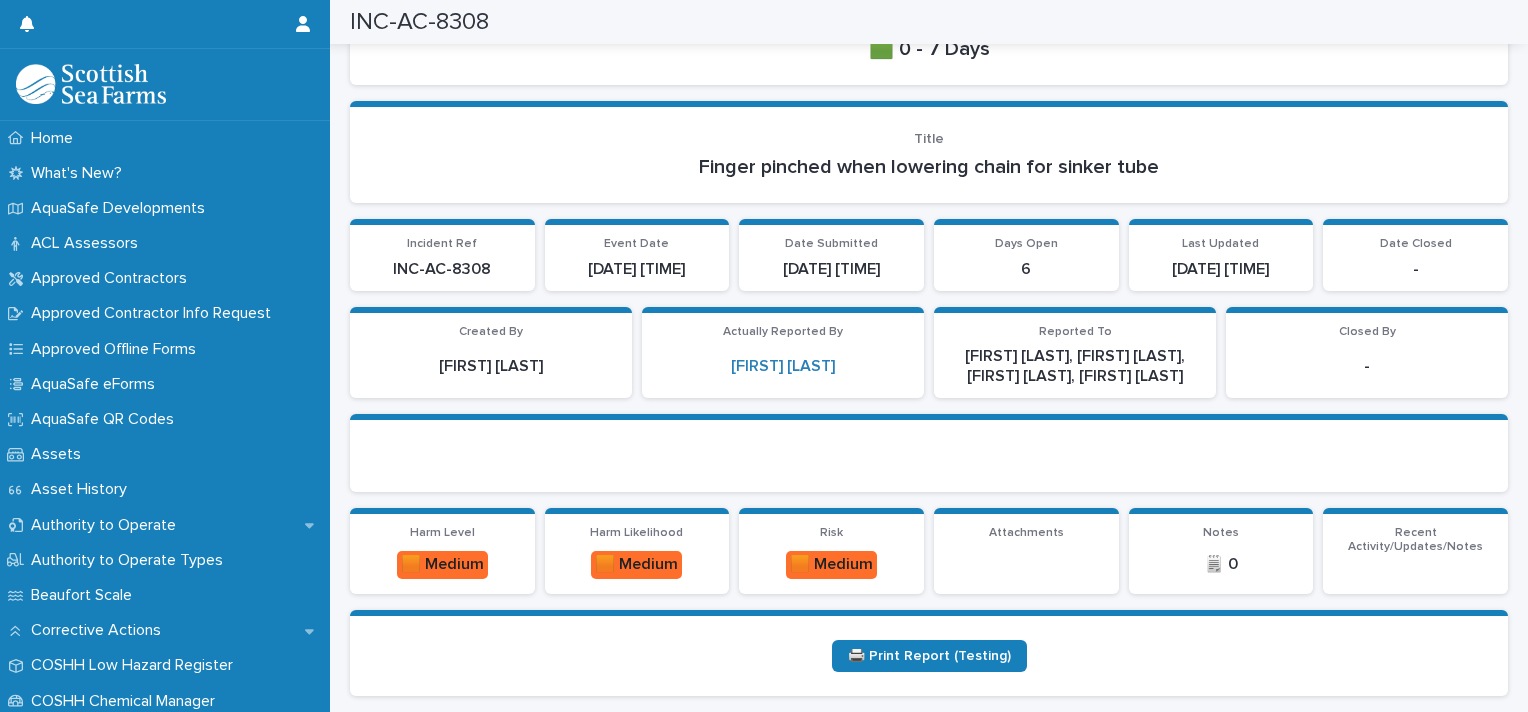 scroll, scrollTop: 0, scrollLeft: 0, axis: both 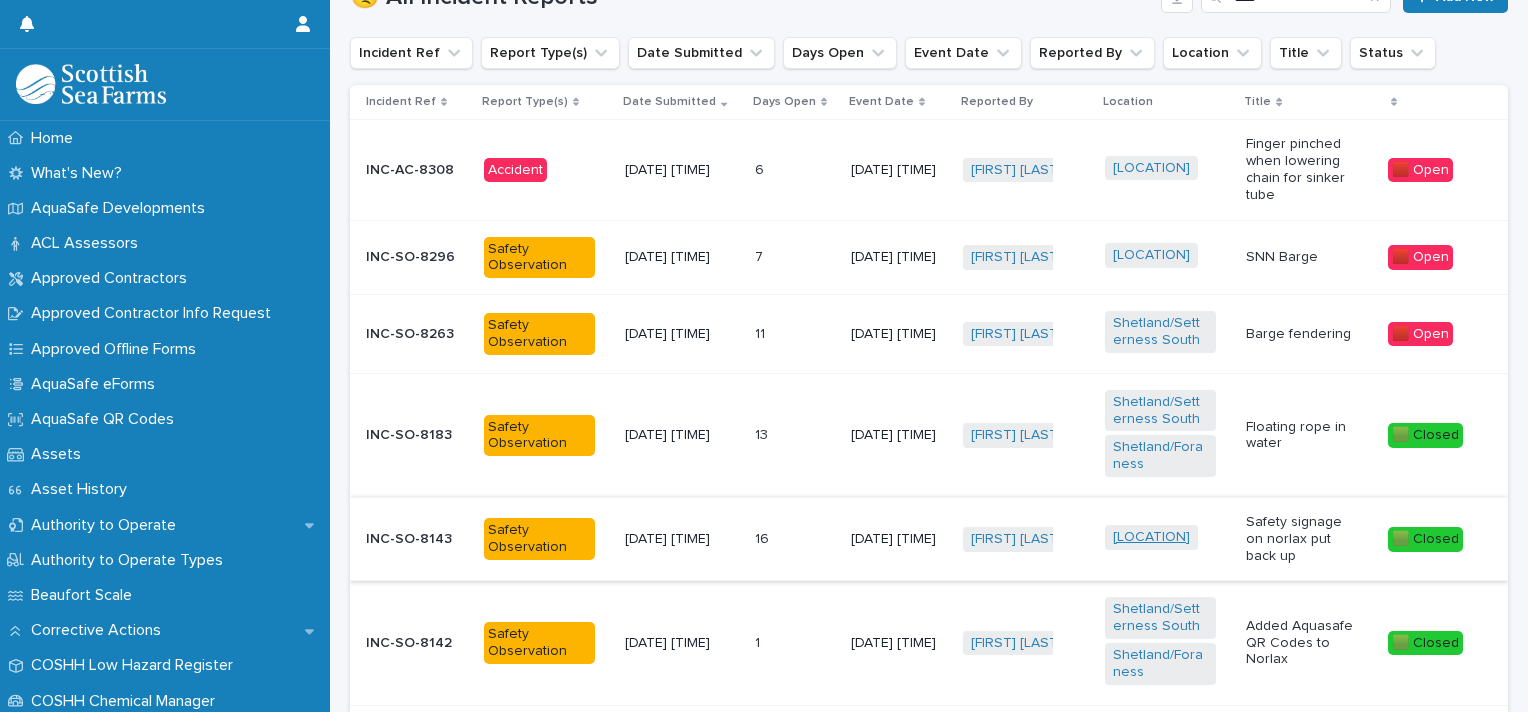 click on "[LOCATION]" at bounding box center (1151, 537) 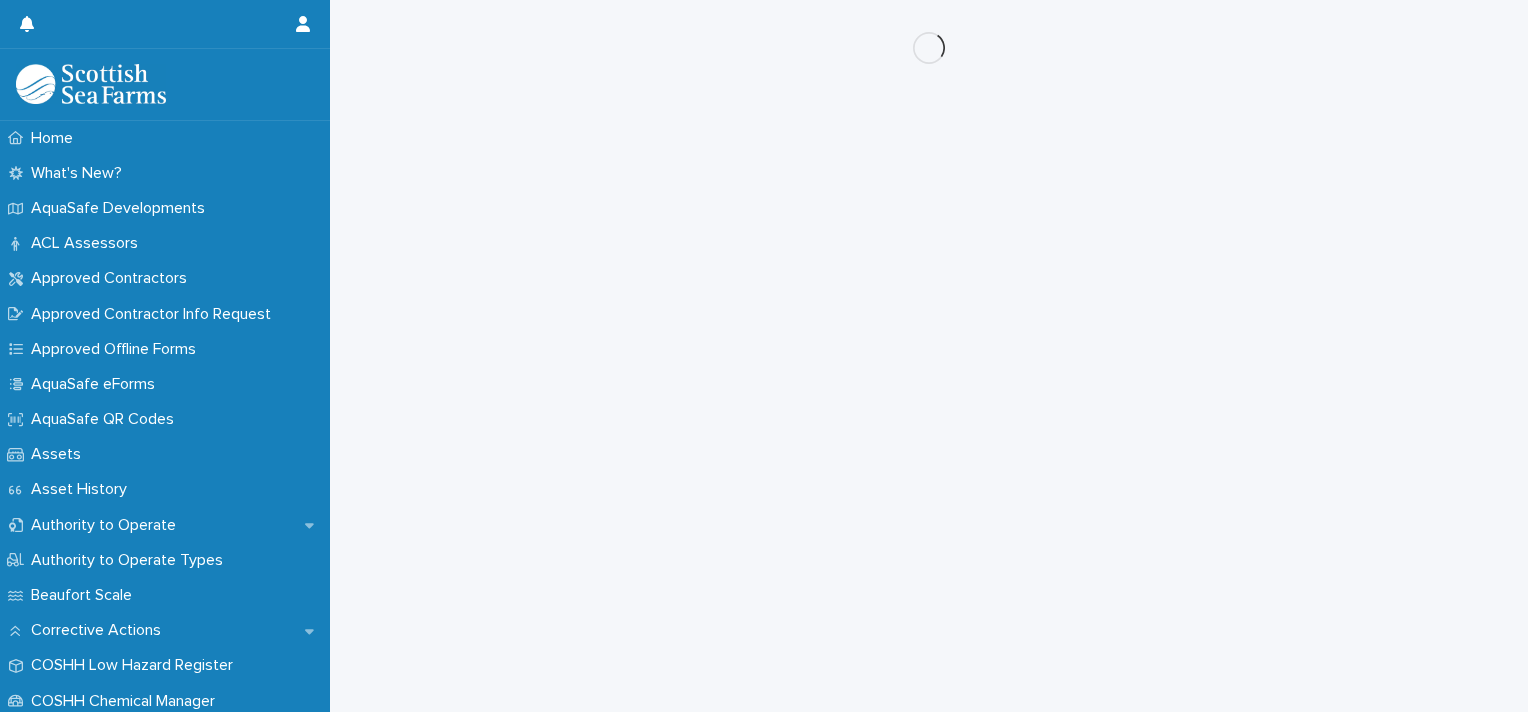scroll, scrollTop: 0, scrollLeft: 0, axis: both 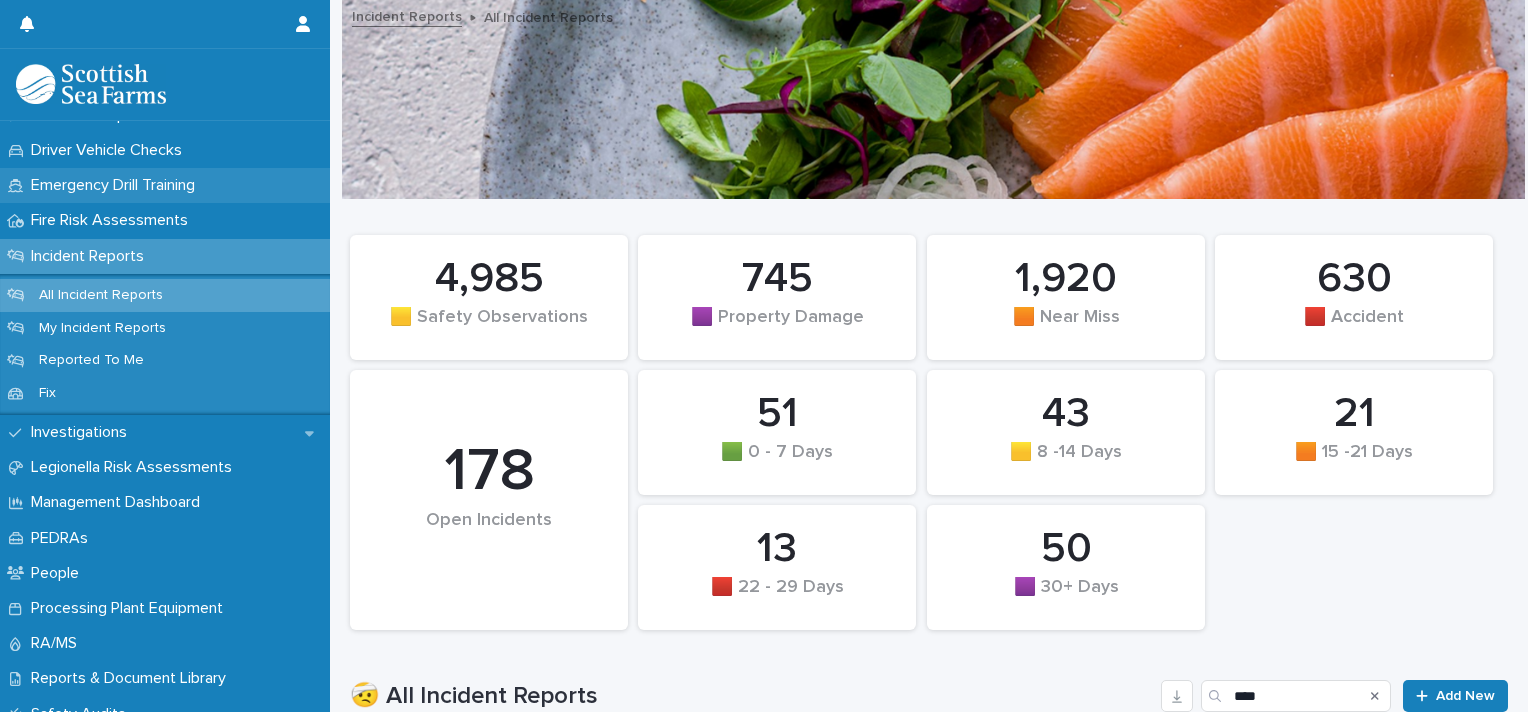 click on "Emergency Drill Training" at bounding box center (117, 185) 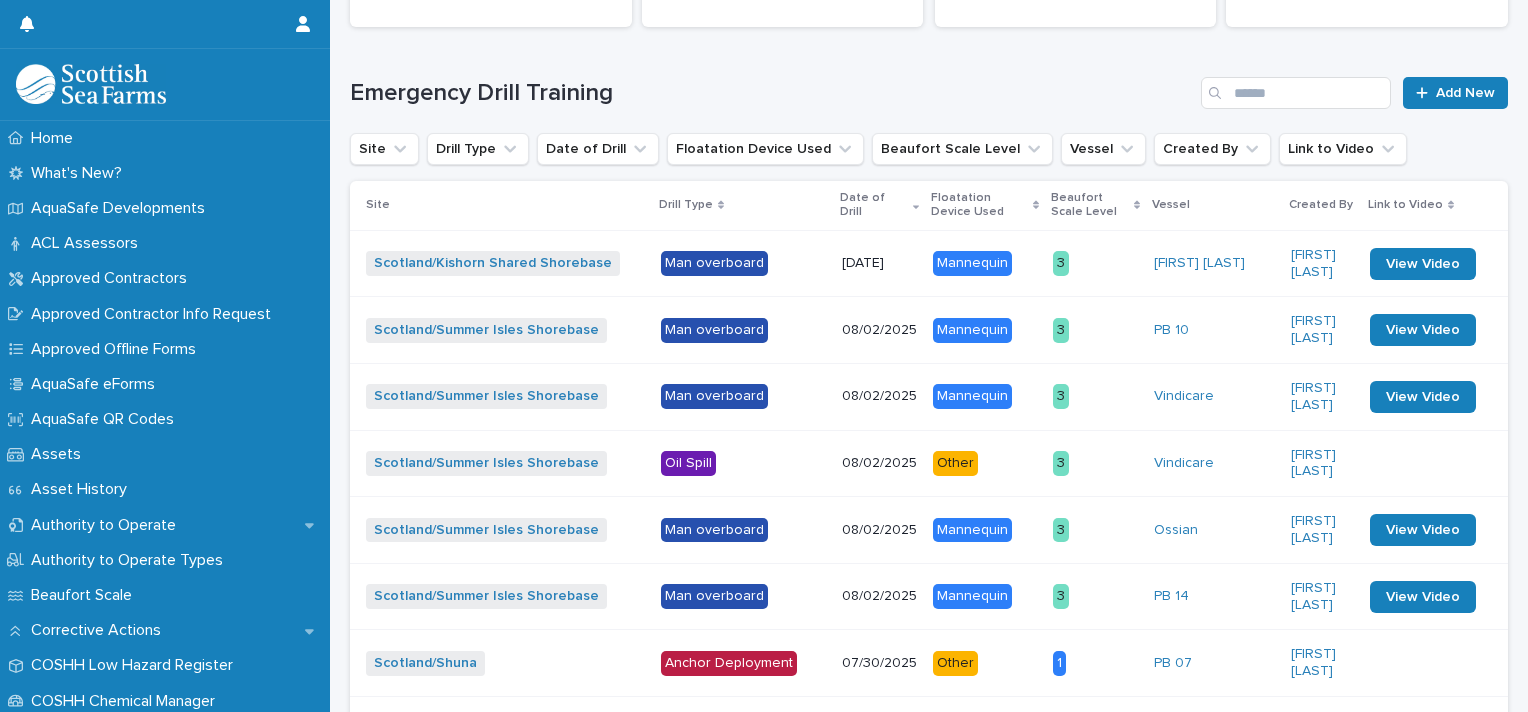 scroll, scrollTop: 467, scrollLeft: 0, axis: vertical 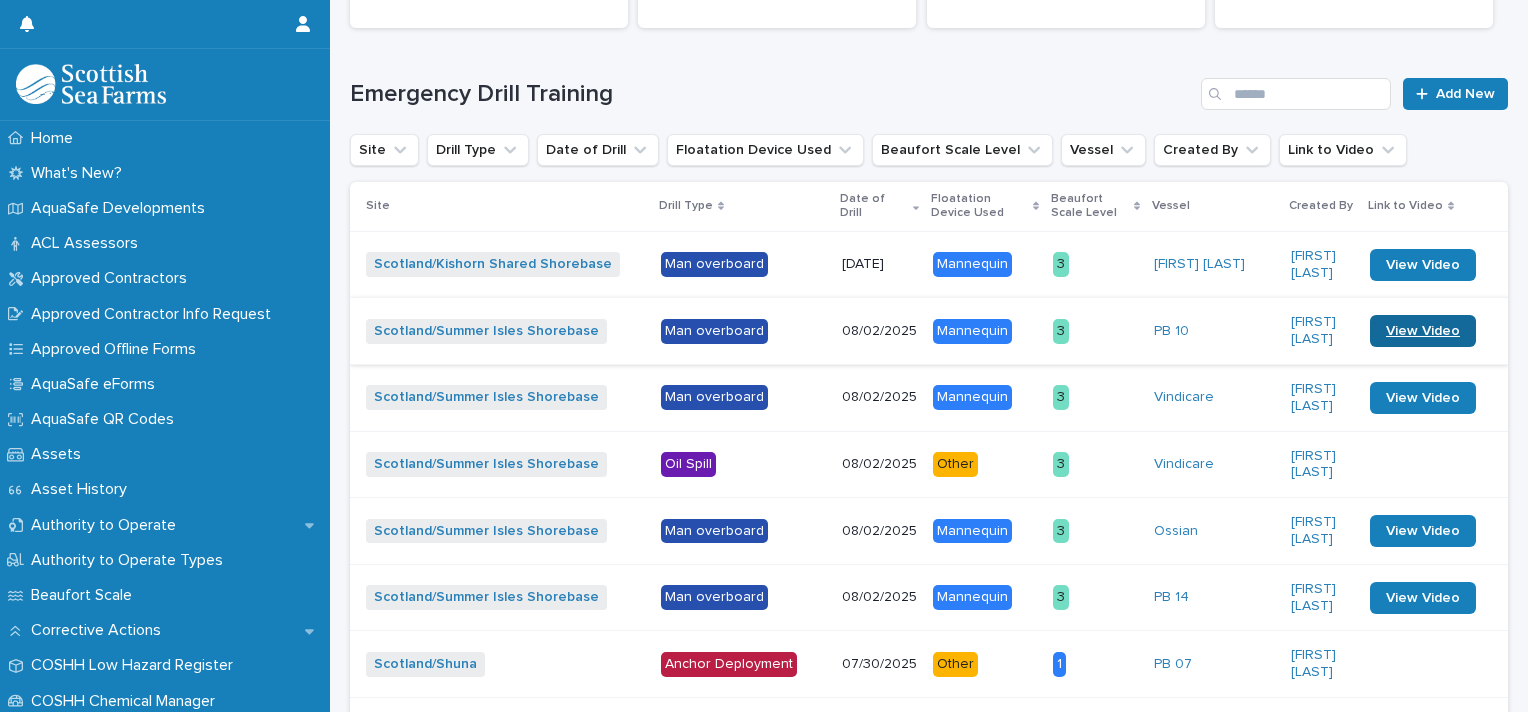 click on "View Video" at bounding box center (1423, 331) 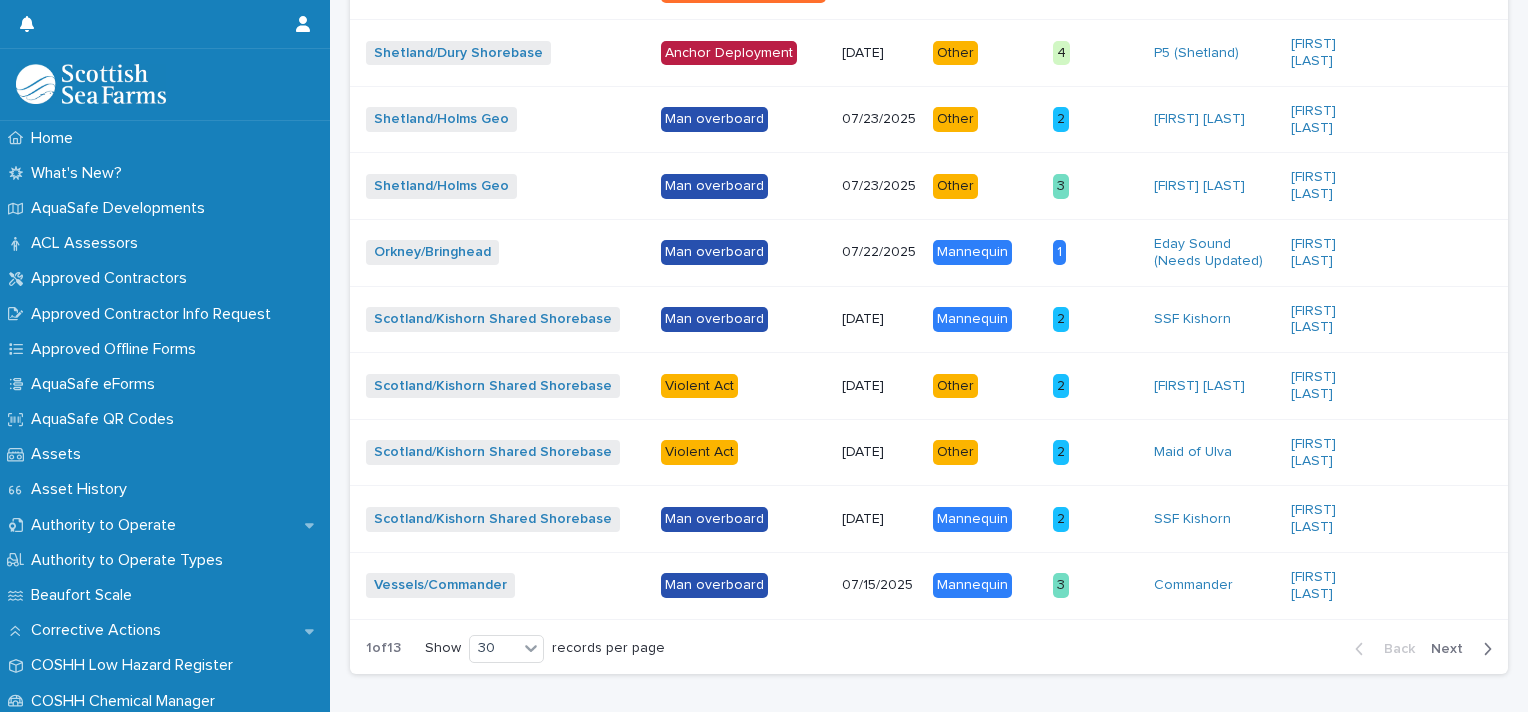 scroll, scrollTop: 2100, scrollLeft: 0, axis: vertical 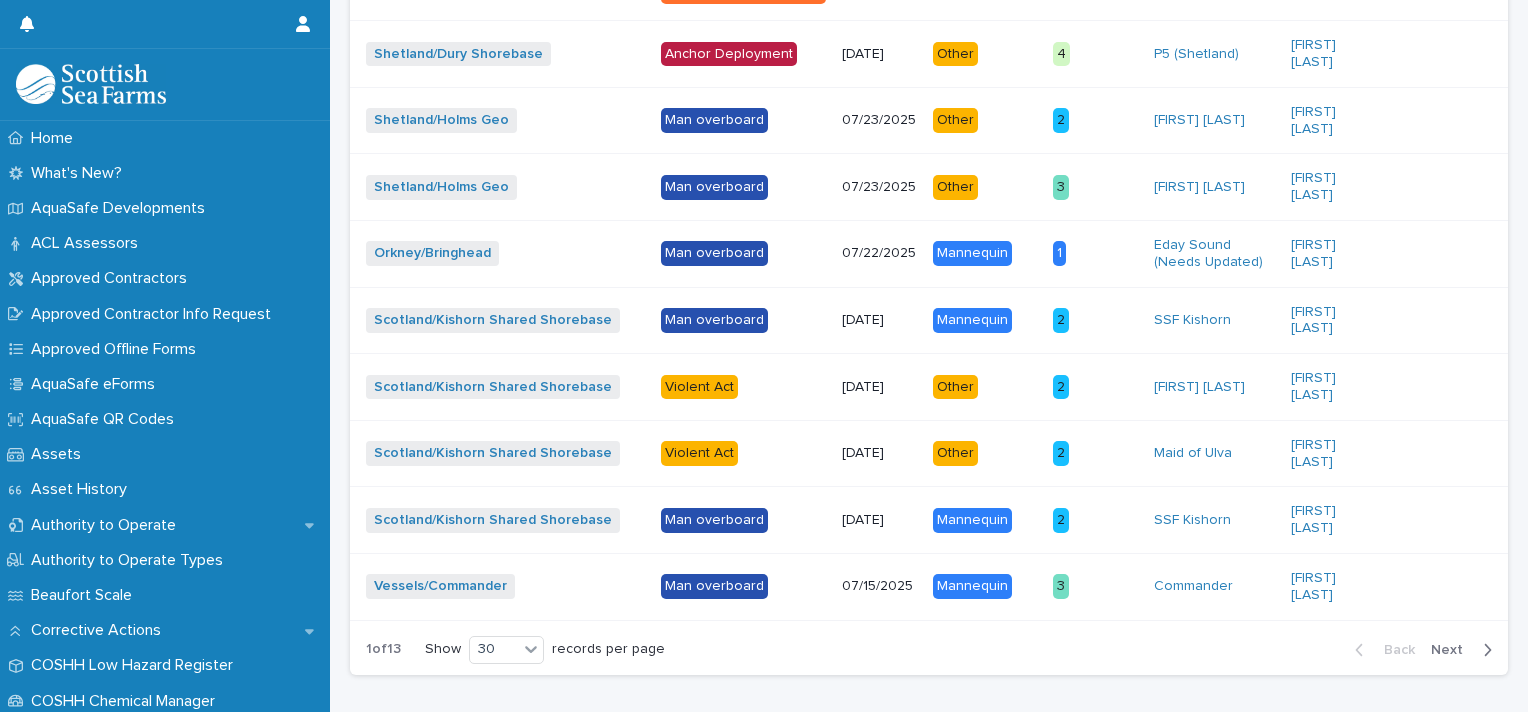 click at bounding box center (1423, 586) 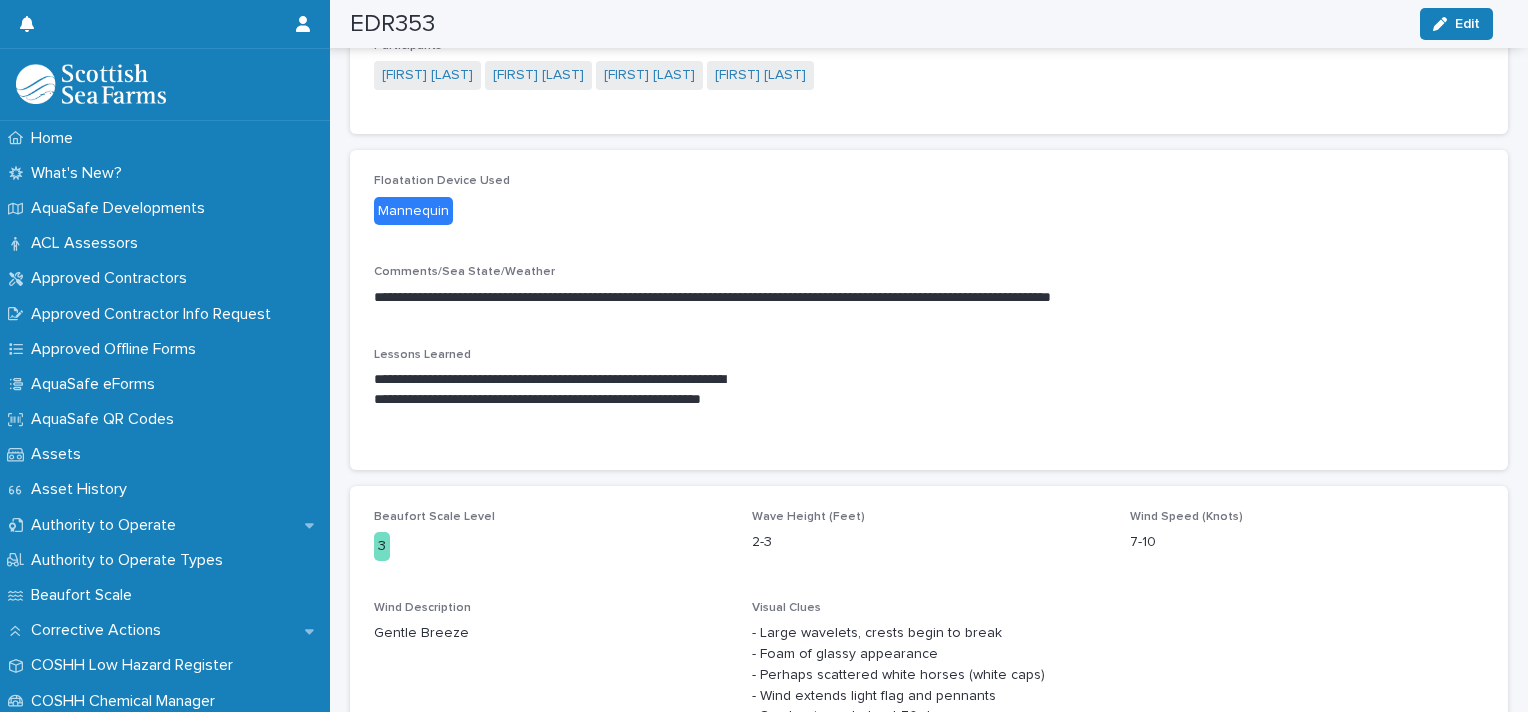 scroll, scrollTop: 0, scrollLeft: 0, axis: both 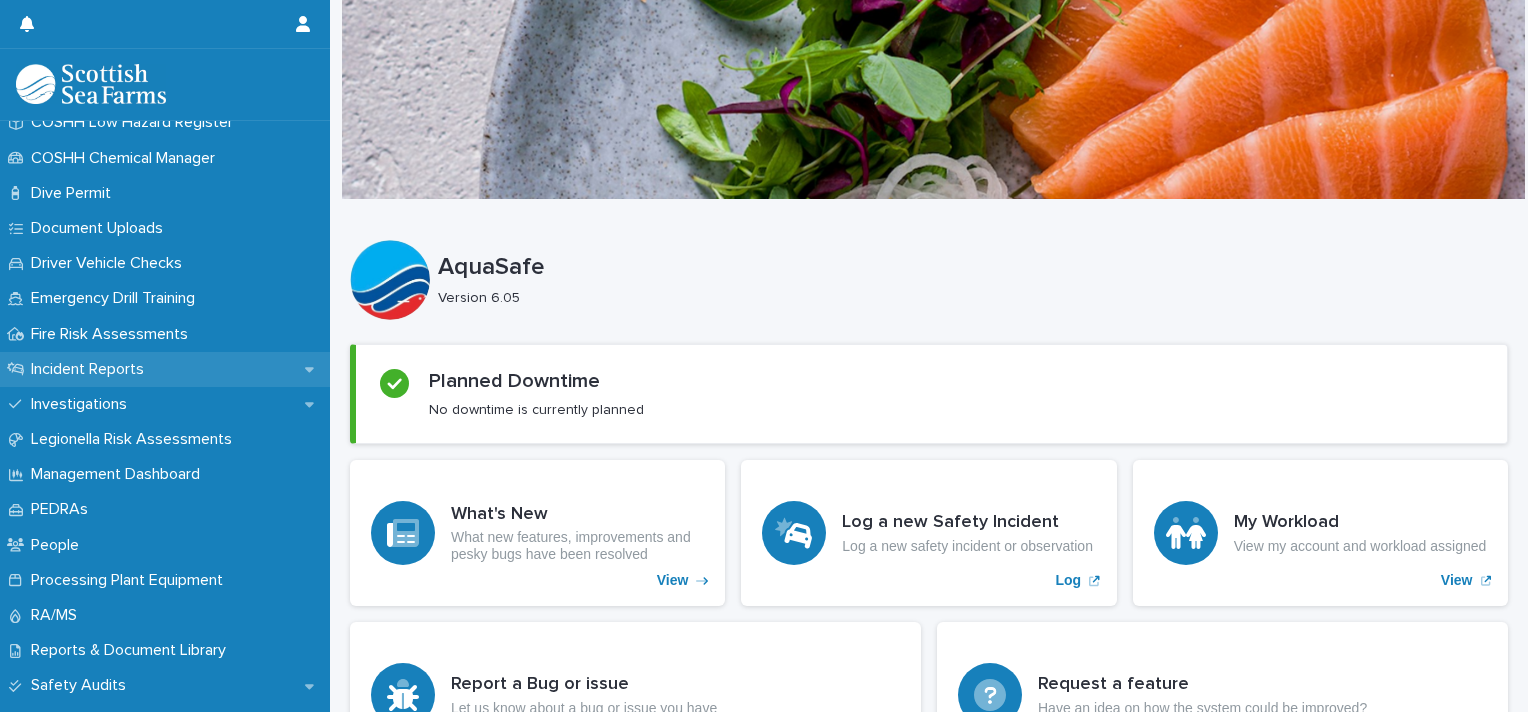 click on "Incident Reports" at bounding box center (165, 369) 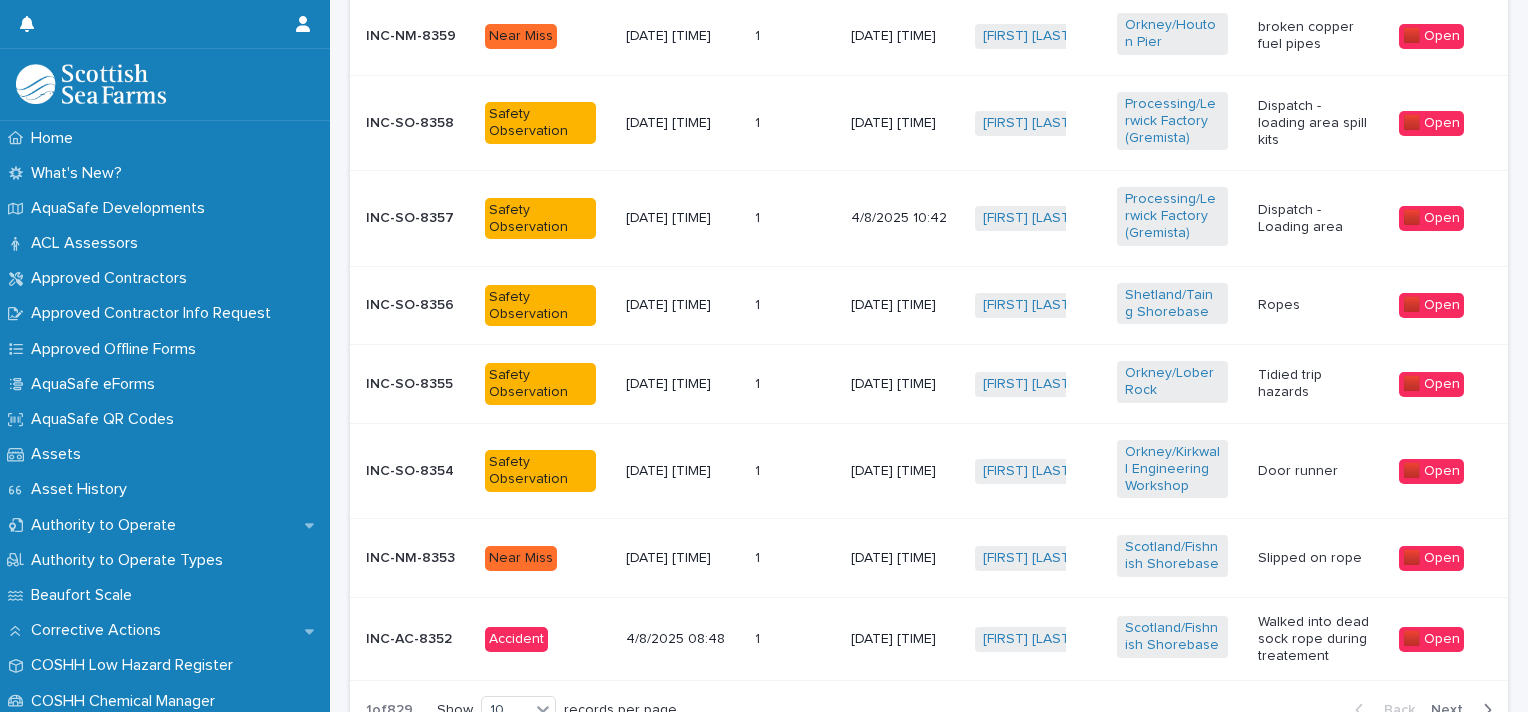 scroll, scrollTop: 986, scrollLeft: 0, axis: vertical 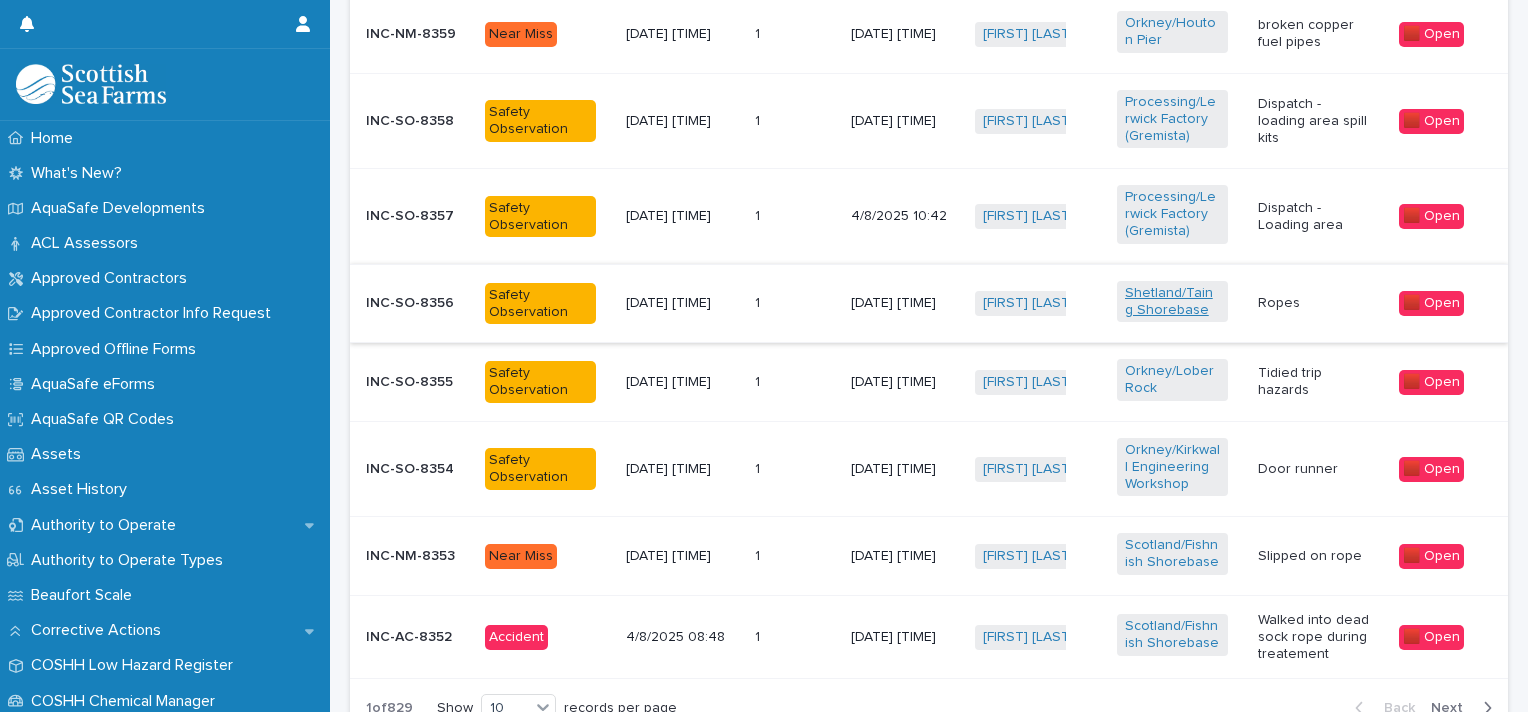 click on "Shetland/Taing Shorebase" at bounding box center [1172, 302] 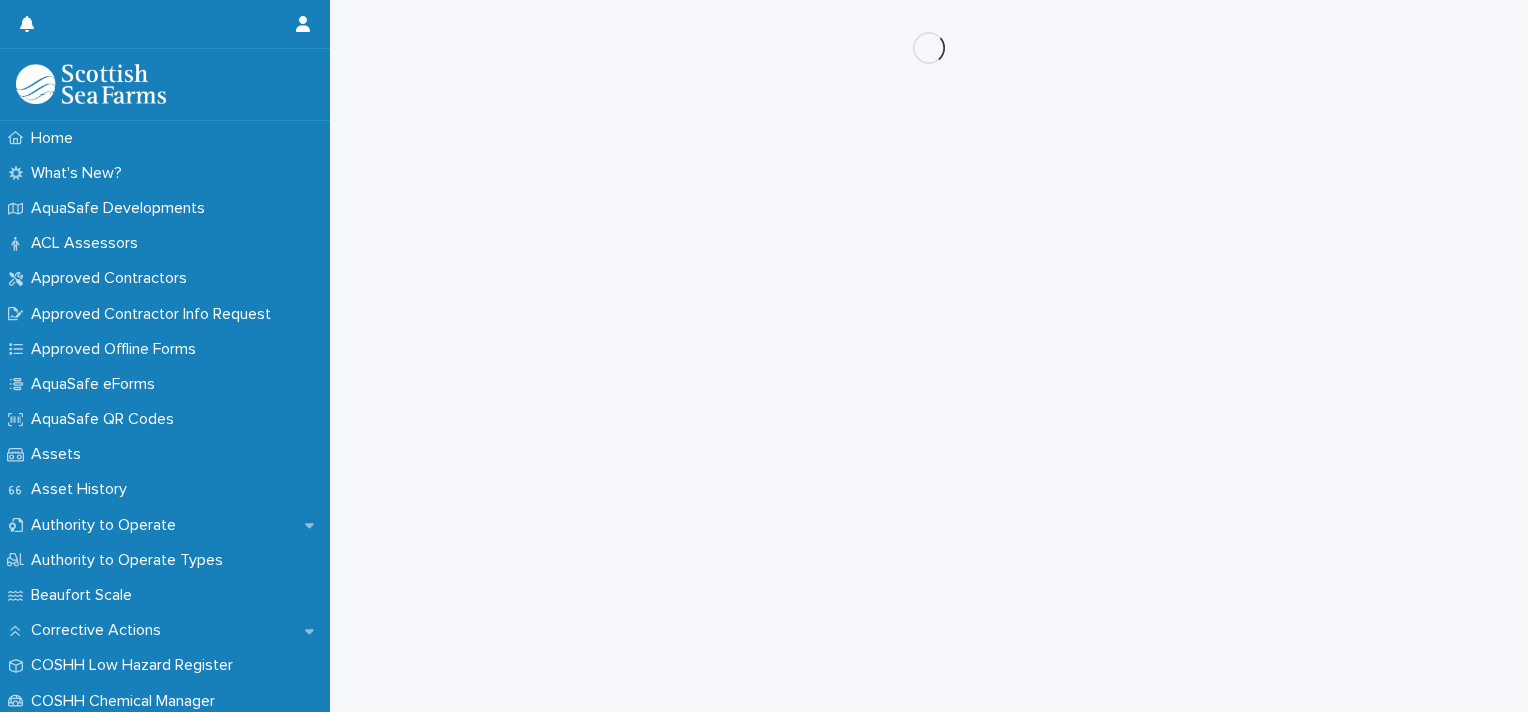 scroll, scrollTop: 0, scrollLeft: 0, axis: both 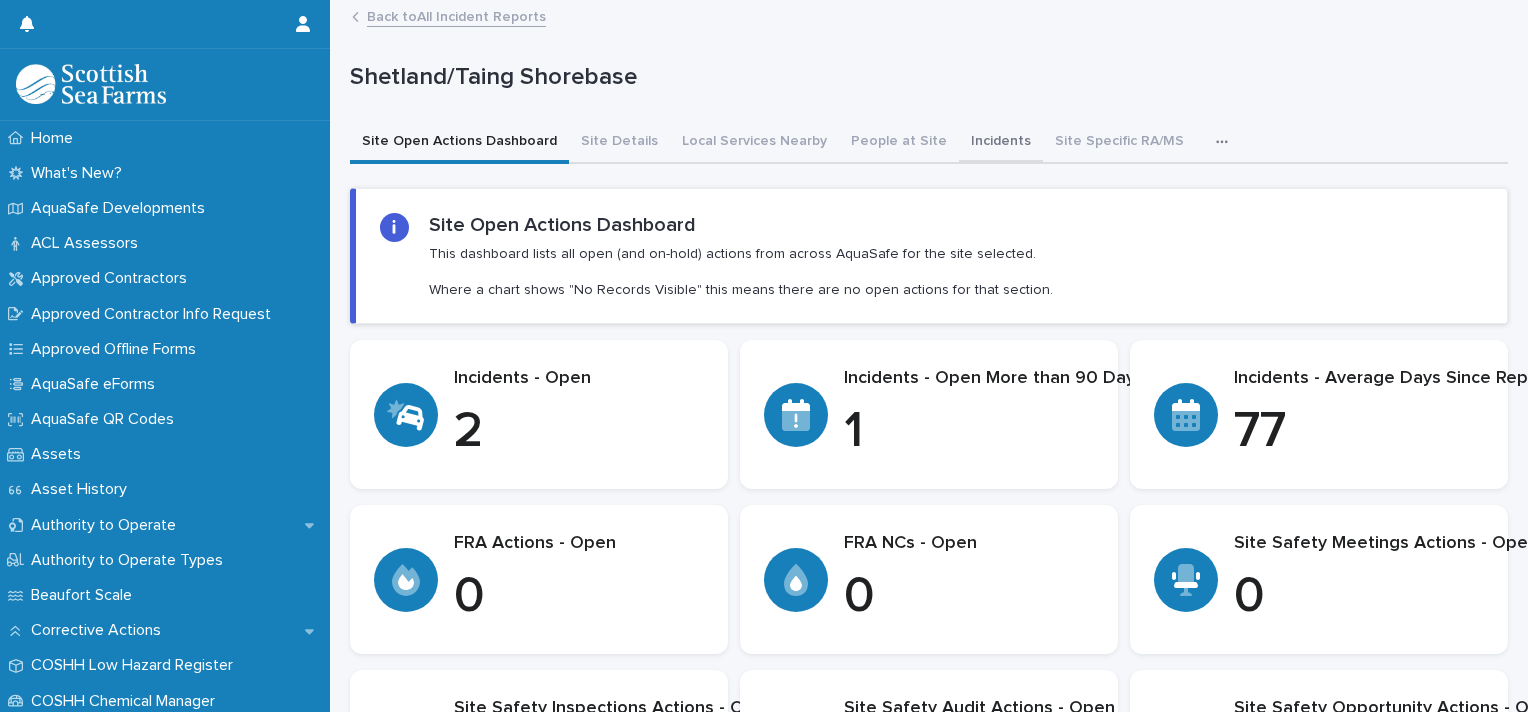 click on "Incidents" at bounding box center [1001, 143] 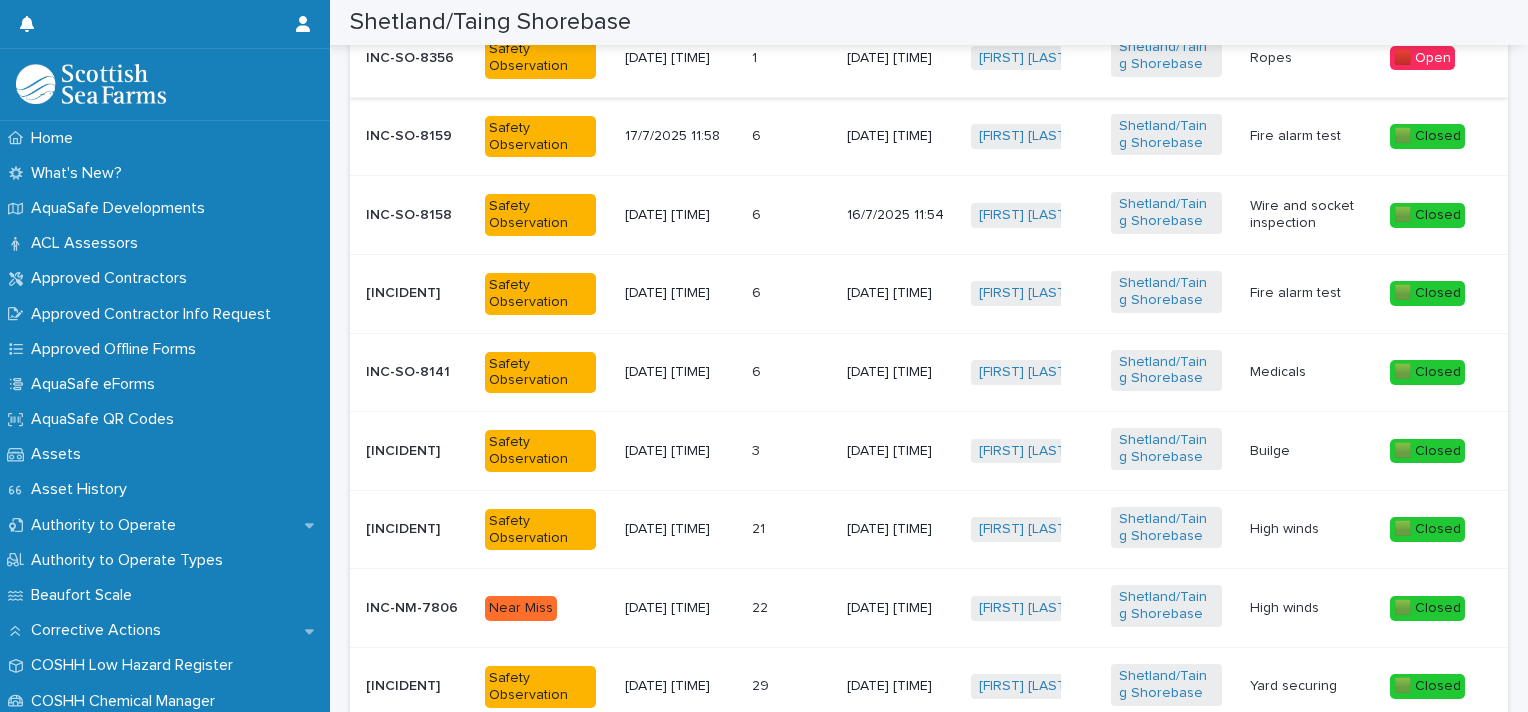 scroll, scrollTop: 350, scrollLeft: 0, axis: vertical 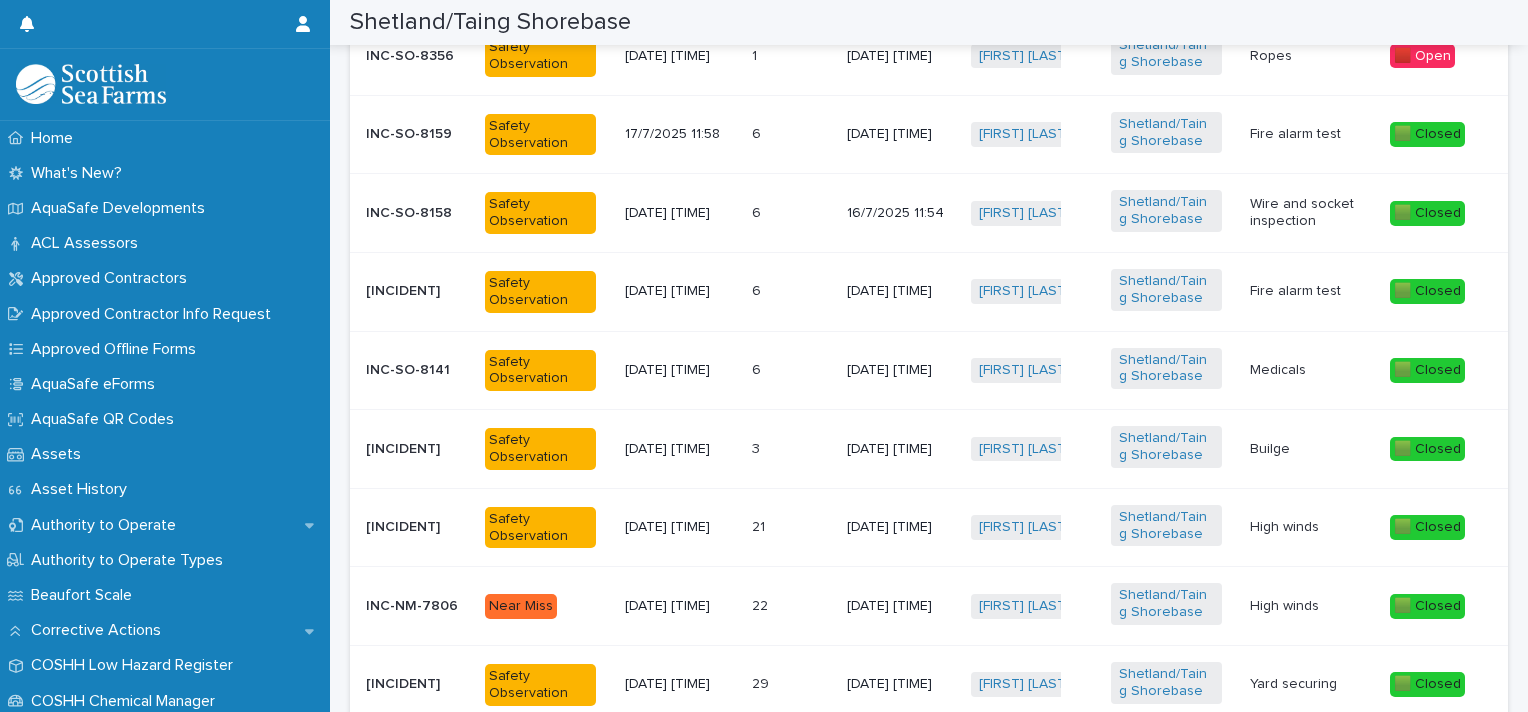click on "High winds" at bounding box center (1312, 527) 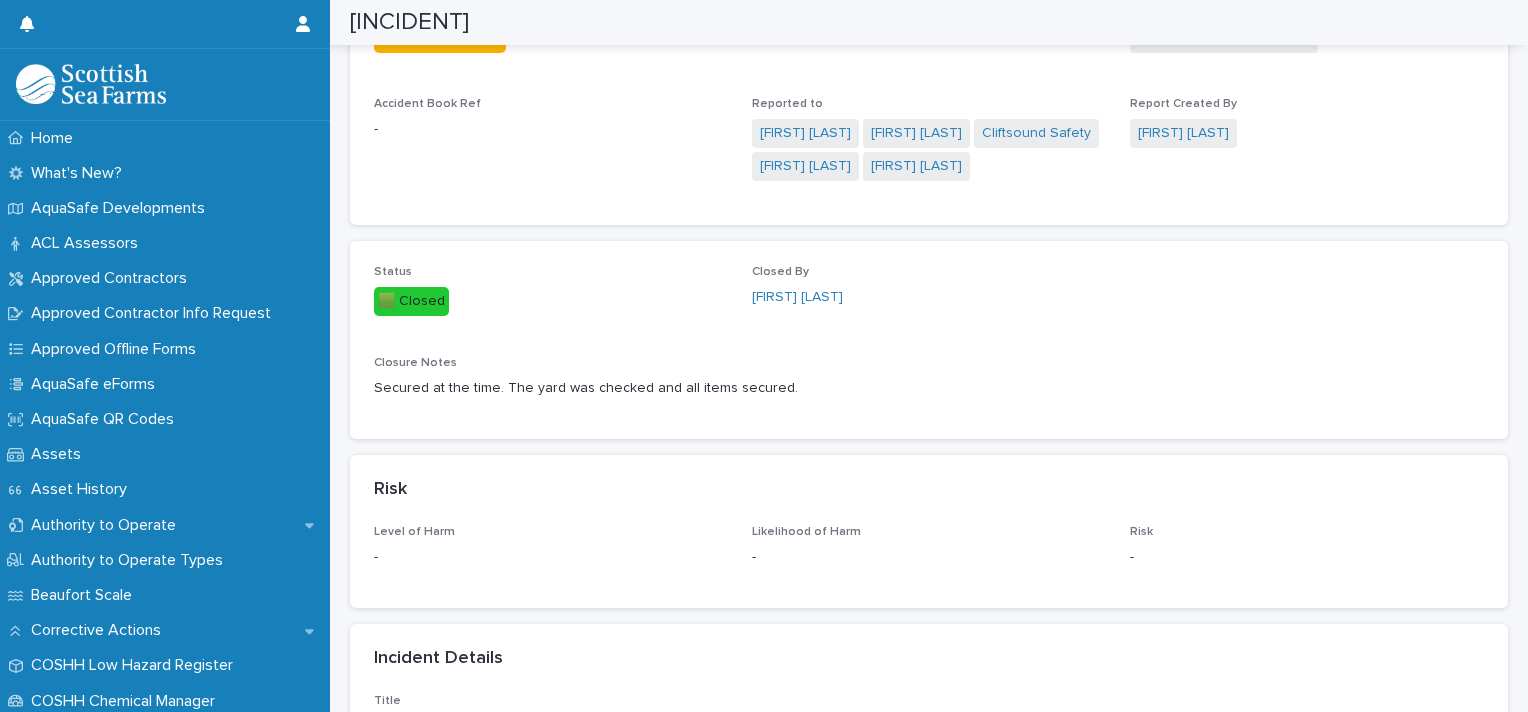 scroll, scrollTop: 1380, scrollLeft: 0, axis: vertical 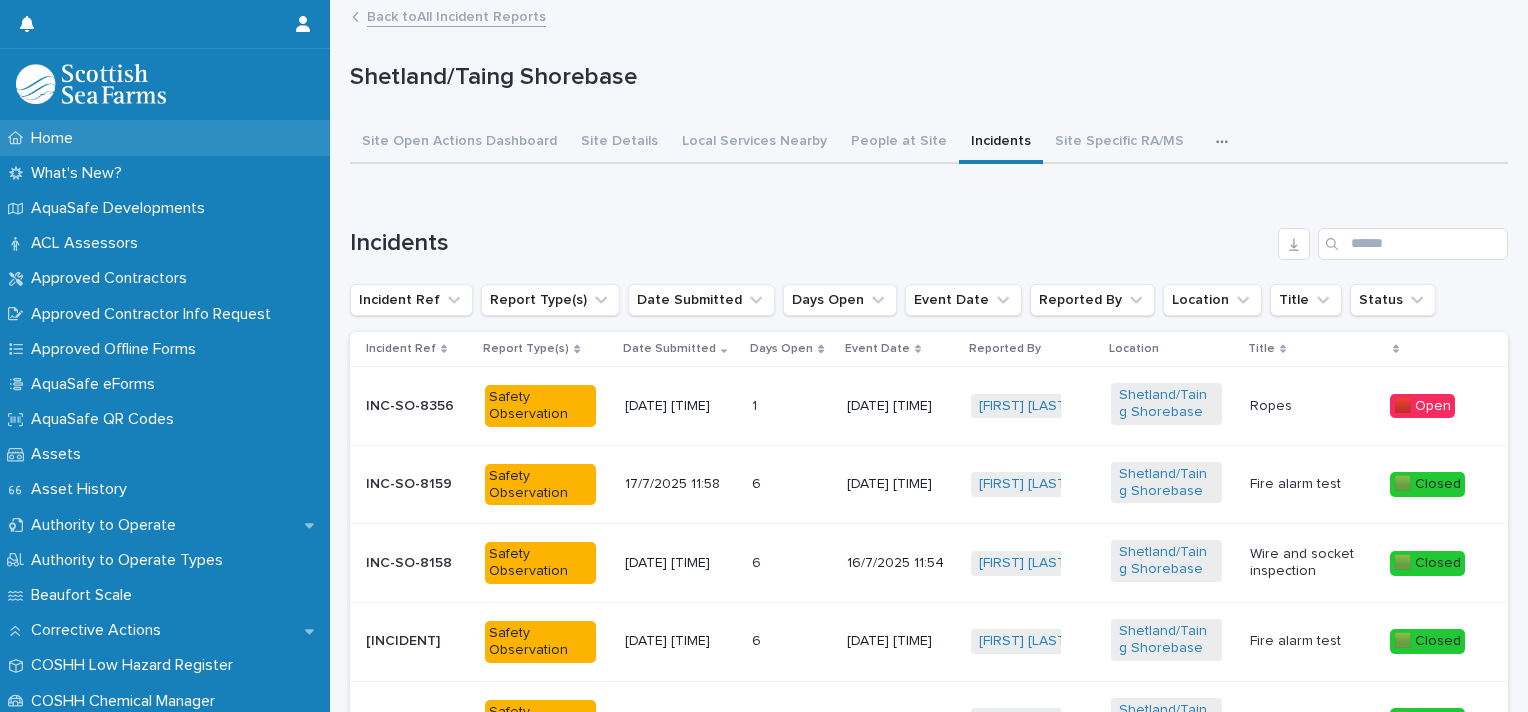 click on "Home" at bounding box center [165, 138] 